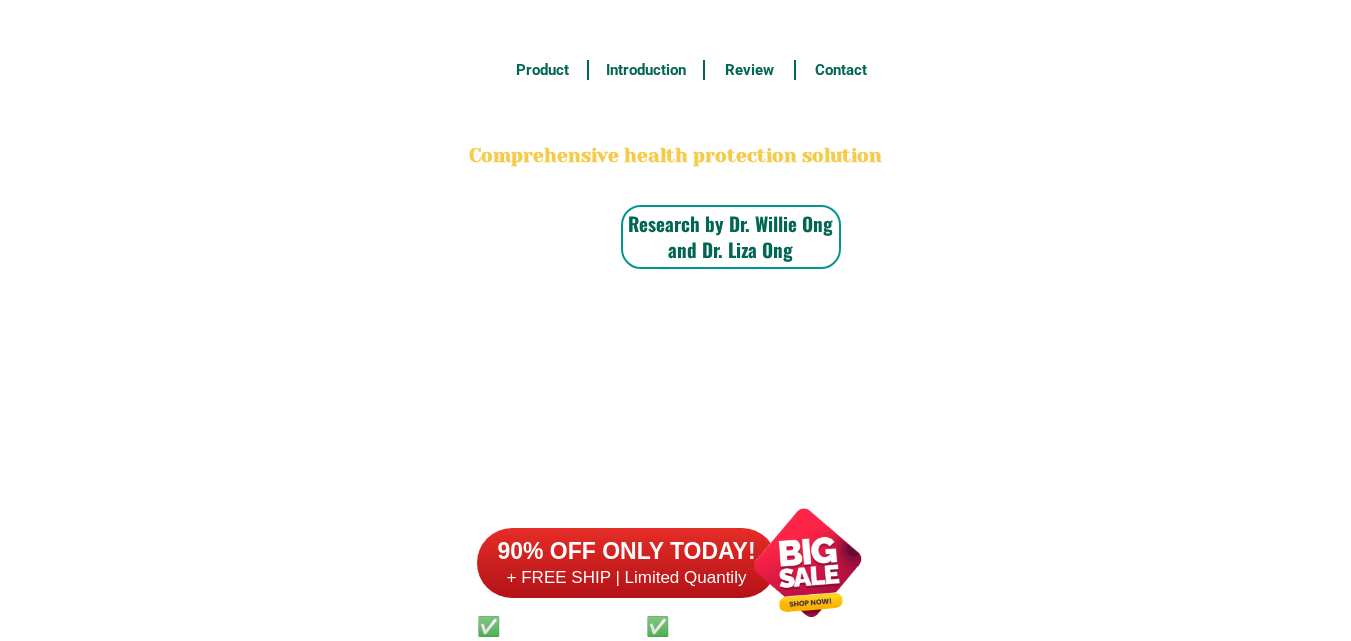 scroll, scrollTop: 15646, scrollLeft: 0, axis: vertical 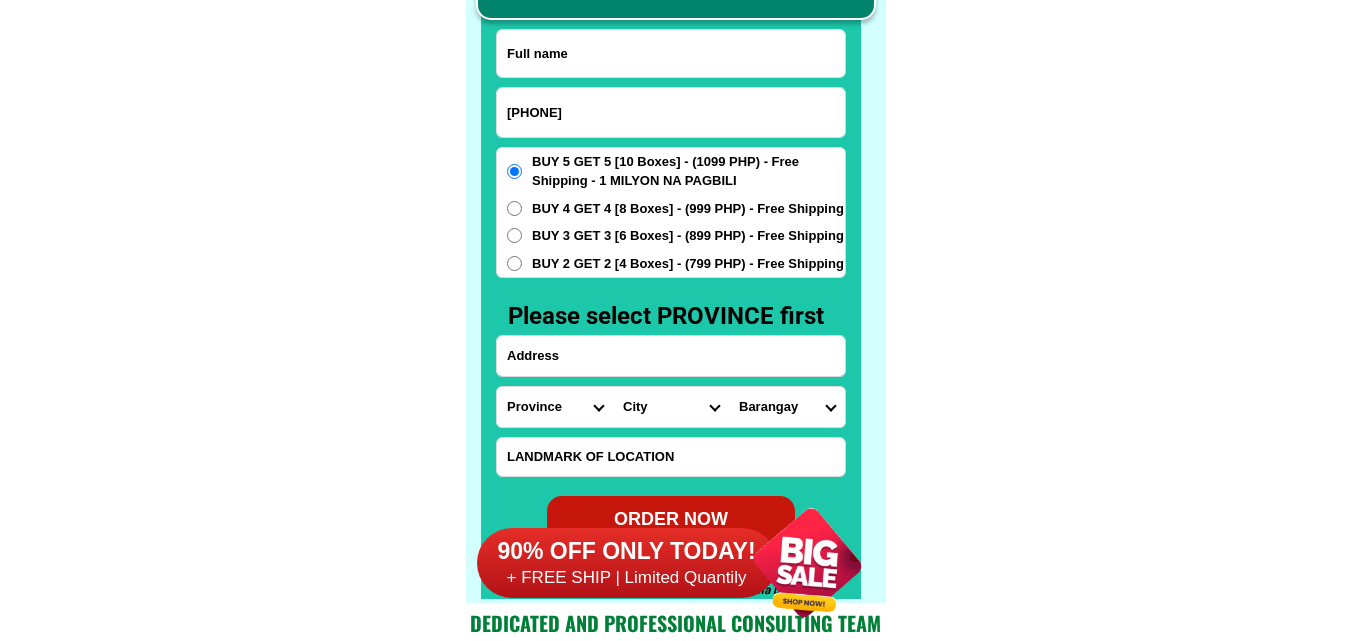 type on "[PHONE]" 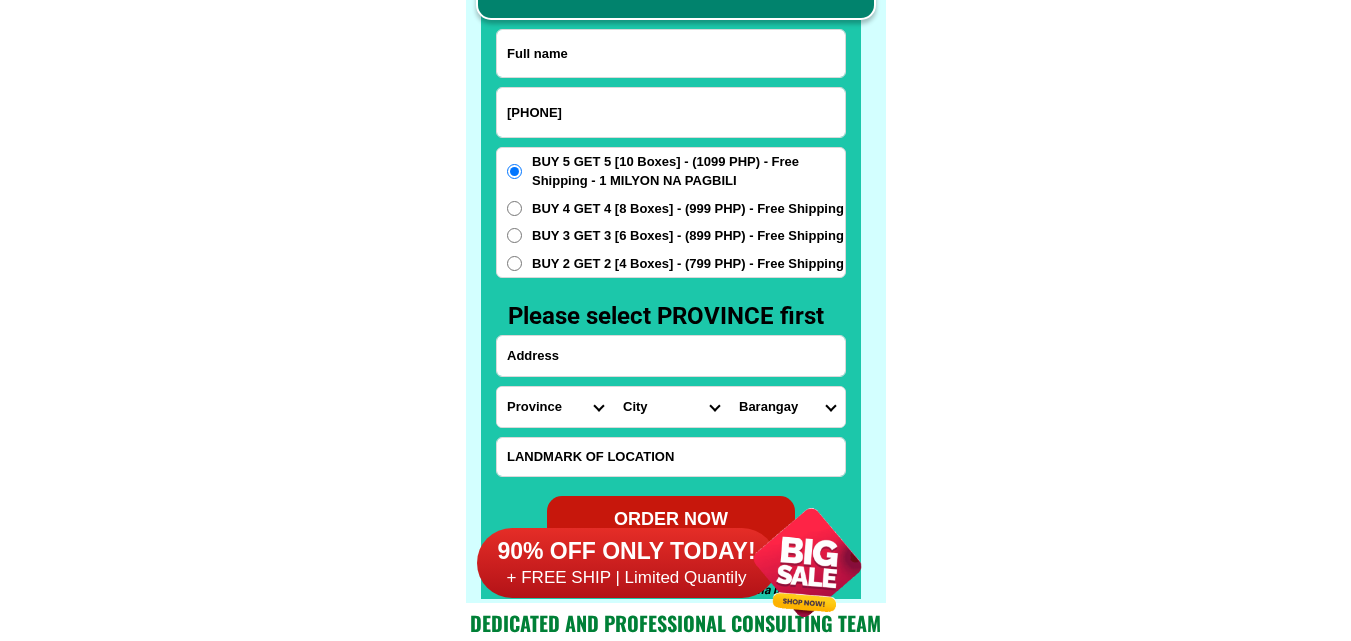 click at bounding box center (671, 53) 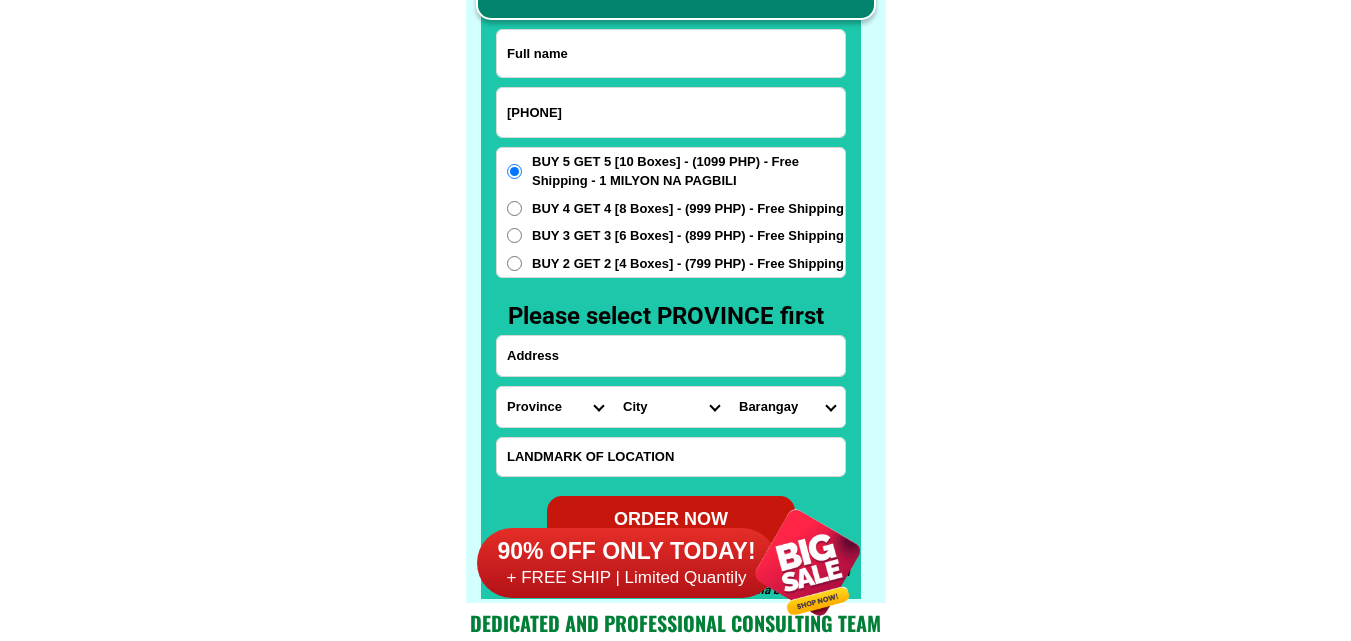 paste on "[FIRST] [LAST]" 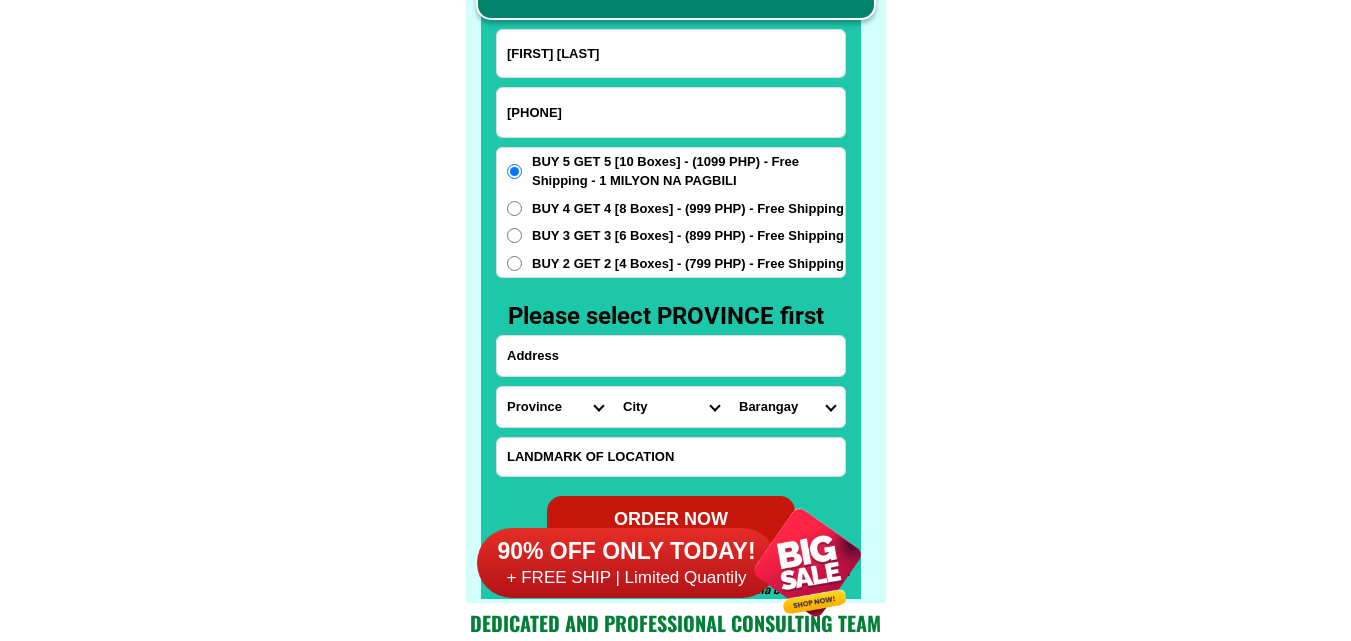 type on "[FIRST] [LAST]" 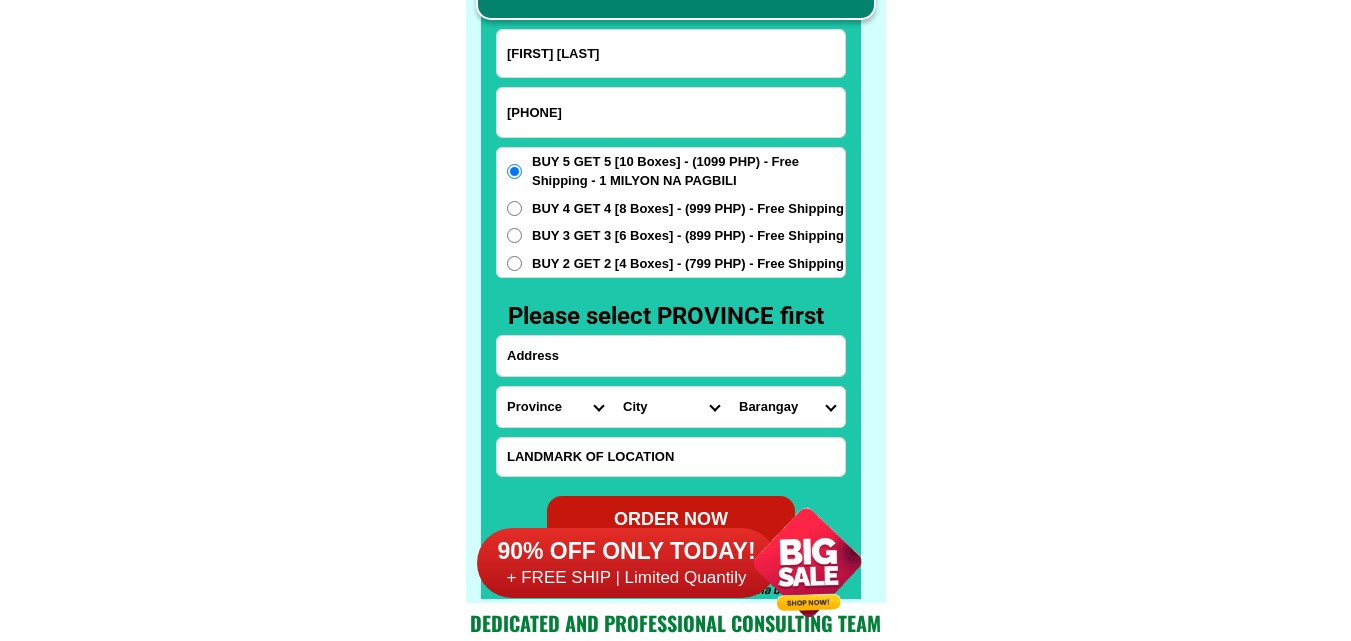 click at bounding box center (671, 356) 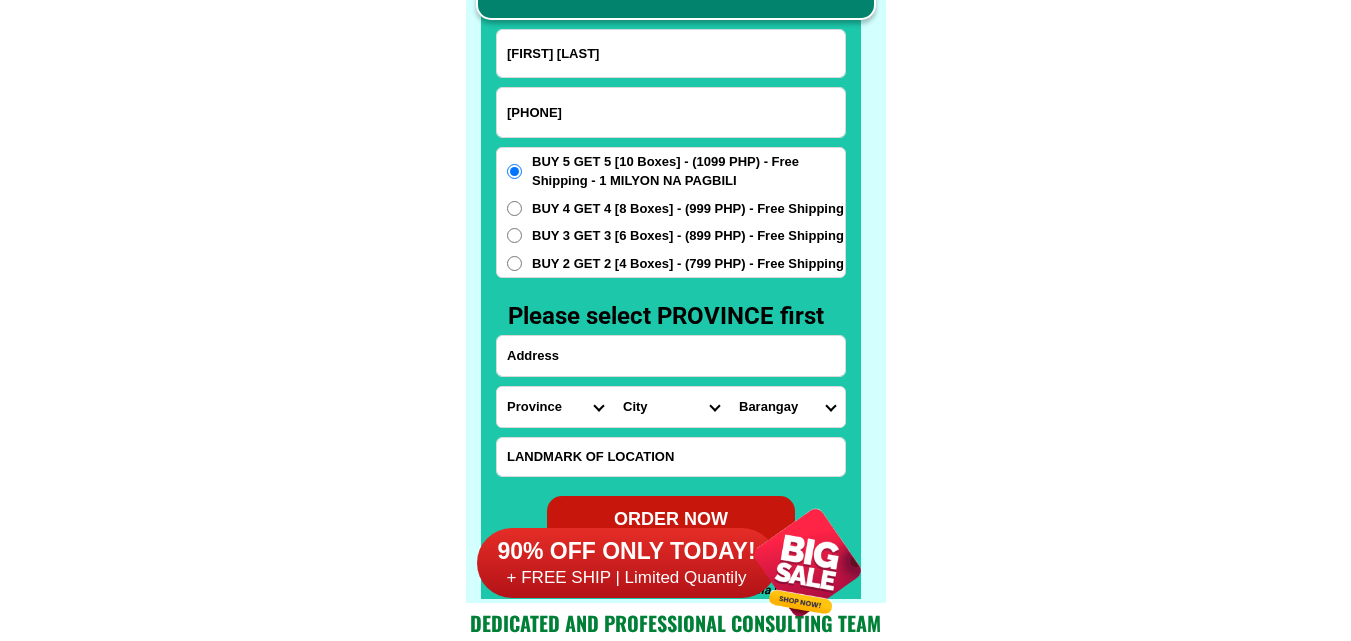 paste on "[ZONE] [CITY] [CITY] [POSTAL_CODE]" 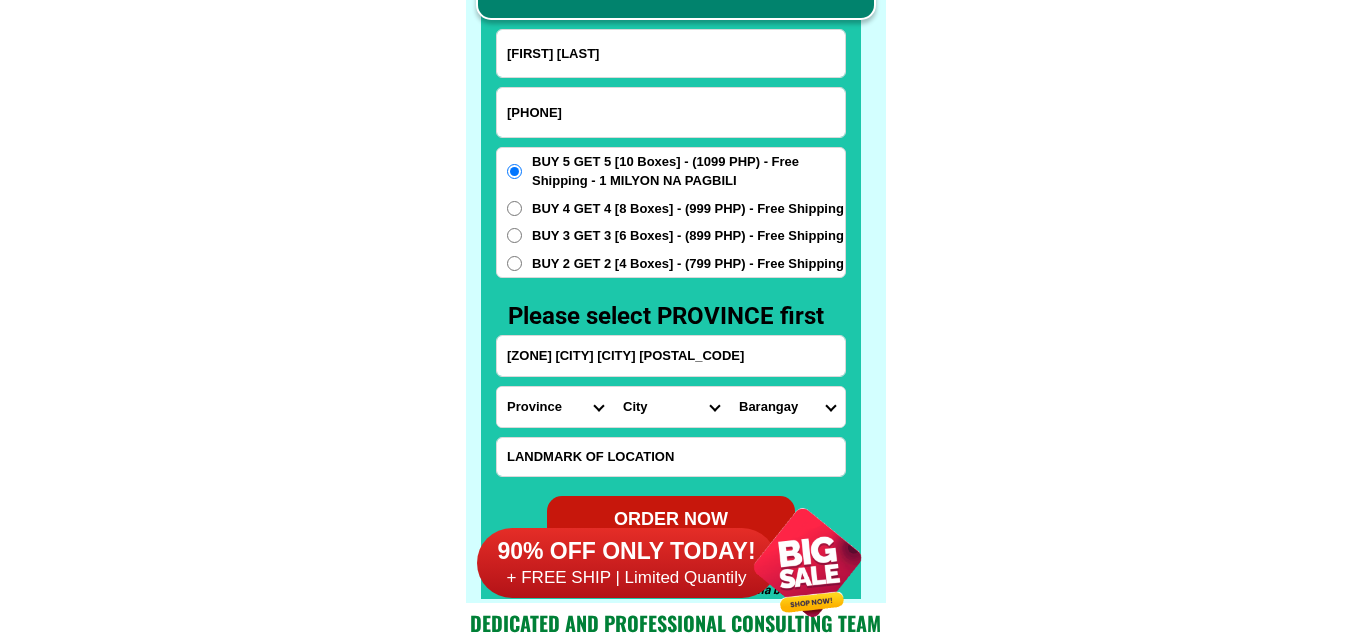 type on "[ZONE] [CITY] [CITY] [POSTAL_CODE]" 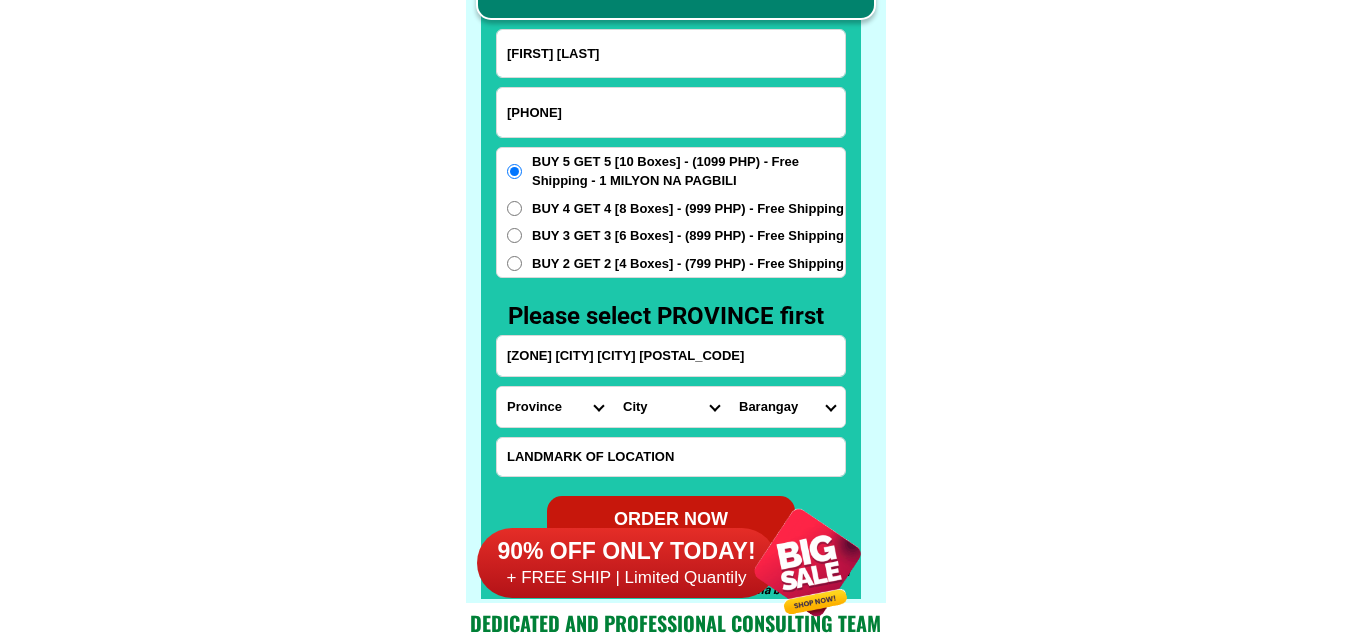 click on "Province Abra Agusan-del-norte Agusan-del-sur Aklan Albay Antique Apayao Aurora Basilan Bataan Batanes Batangas Benguet Biliran Bohol Bukidnon Bulacan Cagayan Camarines-norte Camarines-sur Camiguin Capiz Catanduanes Cavite Cebu Cotabato Davao-de-oro Davao-del-norte Davao-del-sur Davao-occidental Davao-oriental Dinagat-islands Eastern-samar Guimaras Ifugao Ilocos-norte Ilocos-sur Iloilo Isabela Kalinga La-union Laguna Lanao-del-norte Lanao-del-sur Leyte Maguindanao Marinduque Masbate Metro-manila Misamis-occidental Misamis-oriental Mountain-province Negros-occidental Negros-oriental Northern-samar Nueva-ecija Nueva-vizcaya Occidental-mindoro Oriental-mindoro Palawan Pampanga Pangasinan Quezon Quirino Rizal Romblon Sarangani Siquijor Sorsogon South-cotabato Southern-leyte Sultan-kudarat Sulu Surigao-del-norte Surigao-del-sur Tarlac Tawi-tawi Western-samar Zambales Zamboanga-del-norte Zamboanga-del-sur Zamboanga-sibugay" at bounding box center [555, 407] 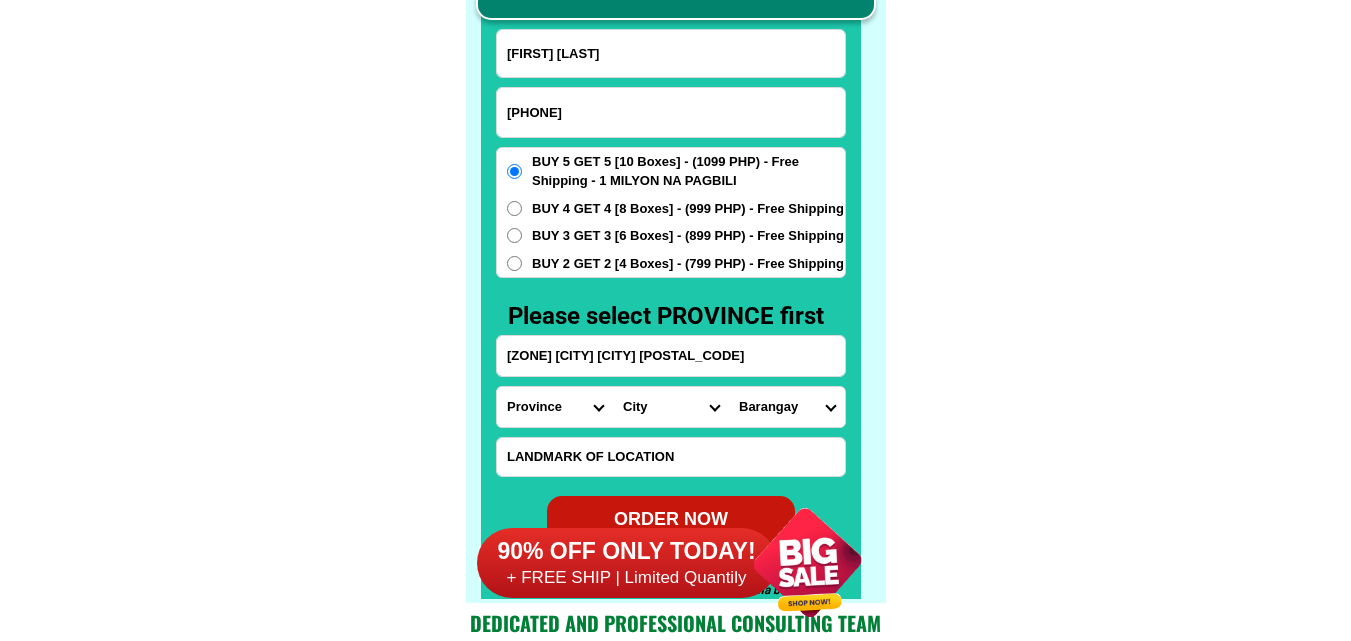 select on "63_374" 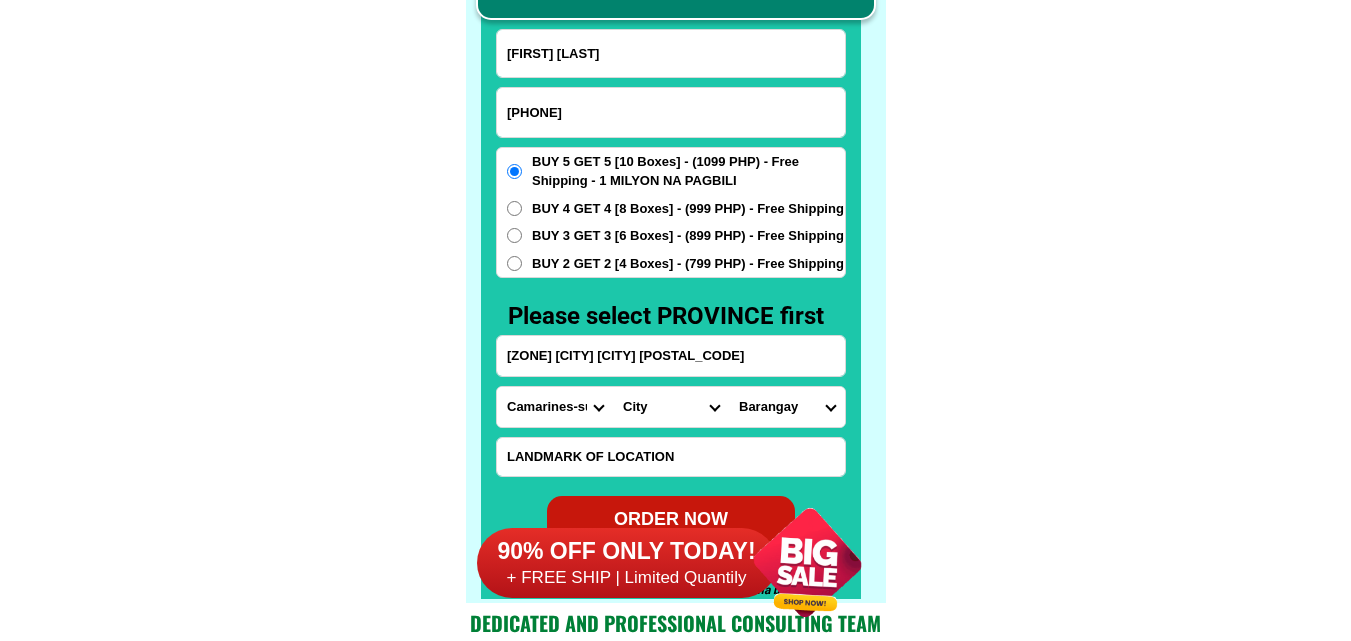 click on "Province Abra Agusan-del-norte Agusan-del-sur Aklan Albay Antique Apayao Aurora Basilan Bataan Batanes Batangas Benguet Biliran Bohol Bukidnon Bulacan Cagayan Camarines-norte Camarines-sur Camiguin Capiz Catanduanes Cavite Cebu Cotabato Davao-de-oro Davao-del-norte Davao-del-sur Davao-occidental Davao-oriental Dinagat-islands Eastern-samar Guimaras Ifugao Ilocos-norte Ilocos-sur Iloilo Isabela Kalinga La-union Laguna Lanao-del-norte Lanao-del-sur Leyte Maguindanao Marinduque Masbate Metro-manila Misamis-occidental Misamis-oriental Mountain-province Negros-occidental Negros-oriental Northern-samar Nueva-ecija Nueva-vizcaya Occidental-mindoro Oriental-mindoro Palawan Pampanga Pangasinan Quezon Quirino Rizal Romblon Sarangani Siquijor Sorsogon South-cotabato Southern-leyte Sultan-kudarat Sulu Surigao-del-norte Surigao-del-sur Tarlac Tawi-tawi Western-samar Zambales Zamboanga-del-norte Zamboanga-del-sur Zamboanga-sibugay" at bounding box center (555, 407) 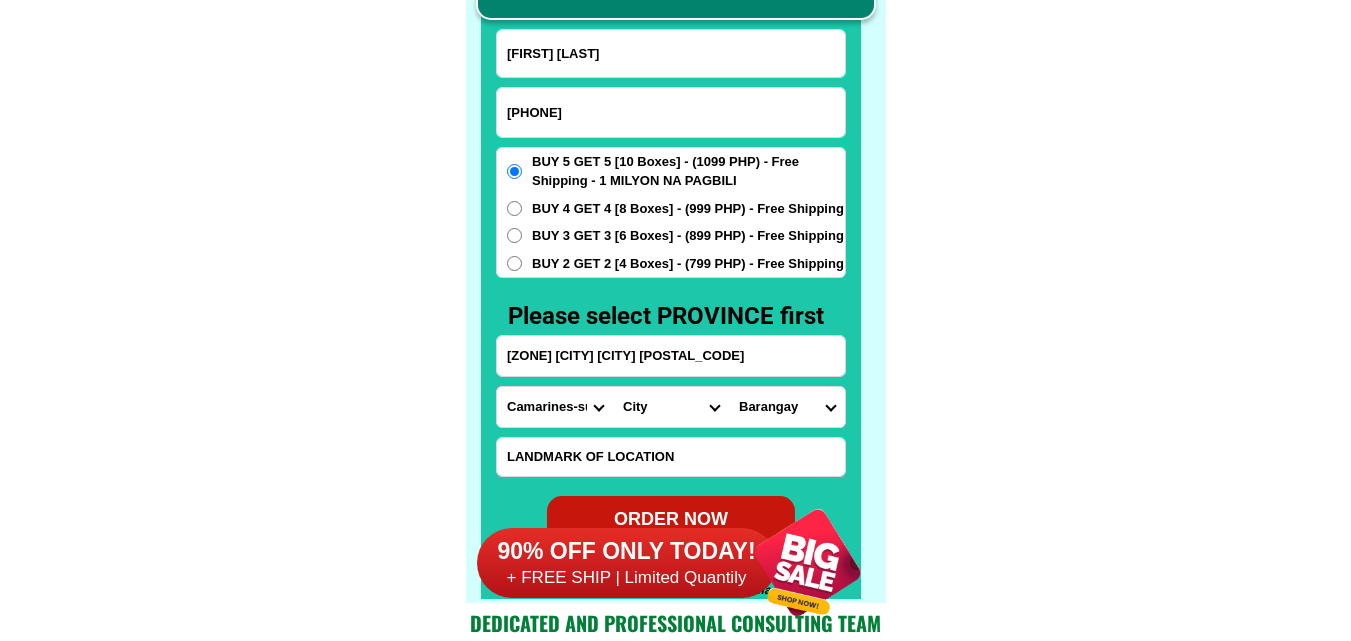 click on "[CITY] [CITY] [CITY] [CITY] [CITY] [CITY] [CITY] [CITY] [CITY] [CITY] [CITY] [CITY] [CITY] [CITY] [CITY] [CITY] [CITY] [CITY] [CITY] [CITY] [CITY] [CITY] [CITY] [CITY] [CITY] [CITY] [CITY] [CITY] [CITY] [CITY] [CITY] [CITY] [CITY] [CITY] [CITY] [CITY]" at bounding box center [671, 407] 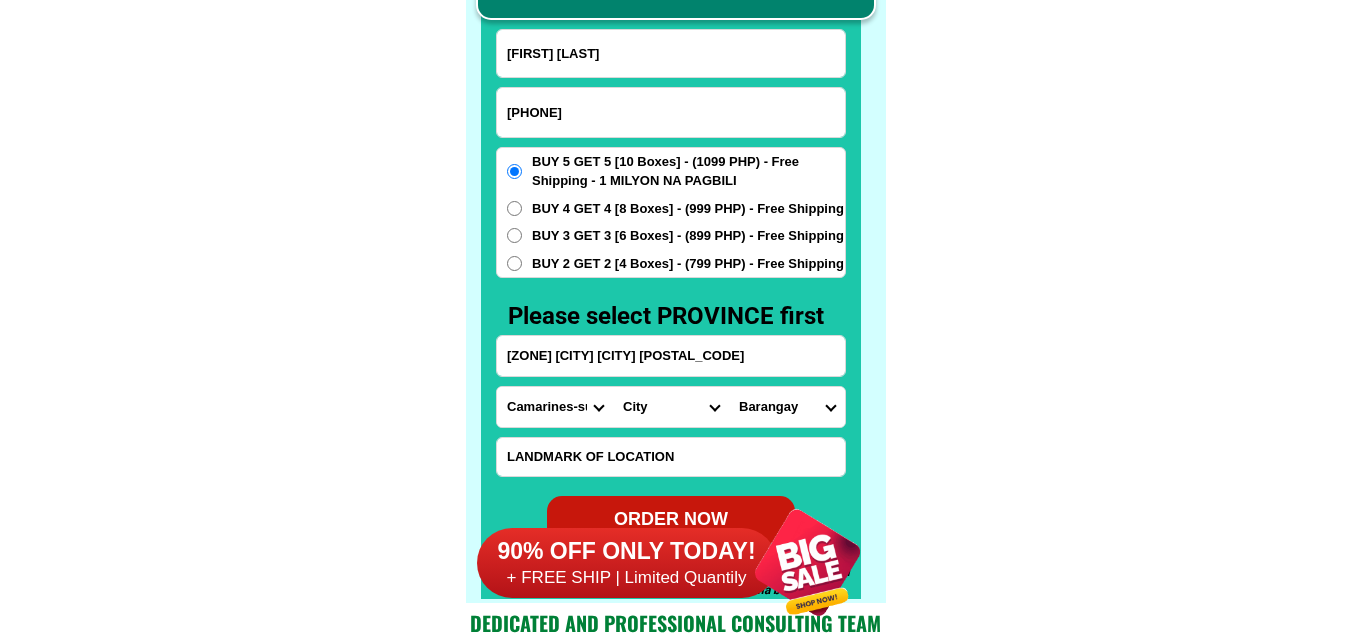 select on "[PHONE]" 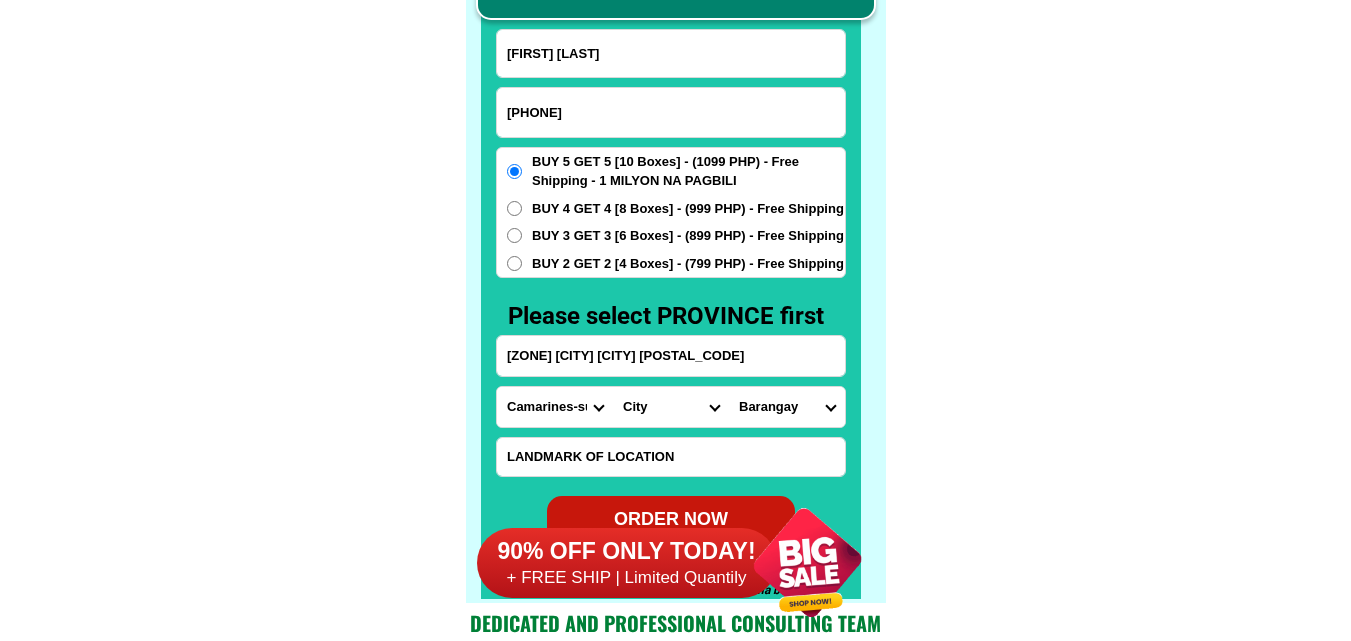 click on "[CITY] [CITY] [CITY] [CITY] [CITY] [CITY] [CITY] [CITY] [CITY] [CITY] [CITY] [CITY] [CITY] [CITY] [CITY] [CITY] [CITY] [CITY] [CITY] [CITY] [CITY] [CITY] [CITY] [CITY] [CITY] [CITY] [CITY] [CITY] [CITY] [CITY] [CITY] [CITY] [CITY] [CITY] [CITY] [CITY]" at bounding box center (671, 407) 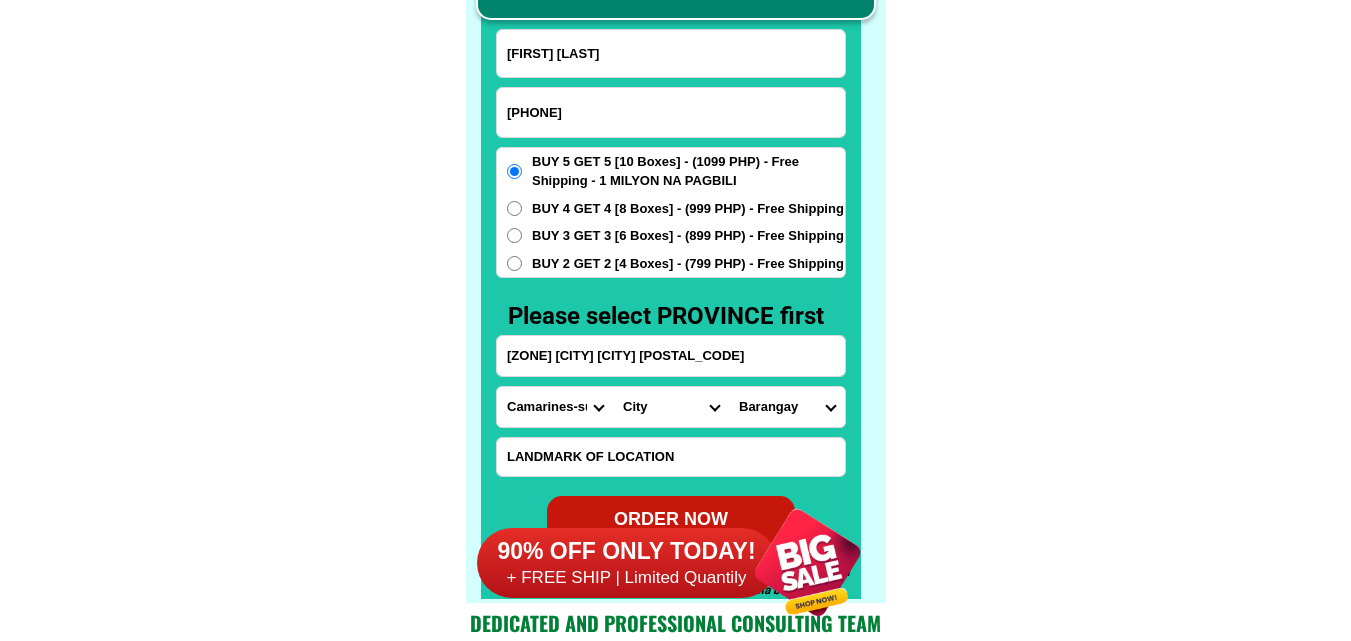 click at bounding box center [676, -35] 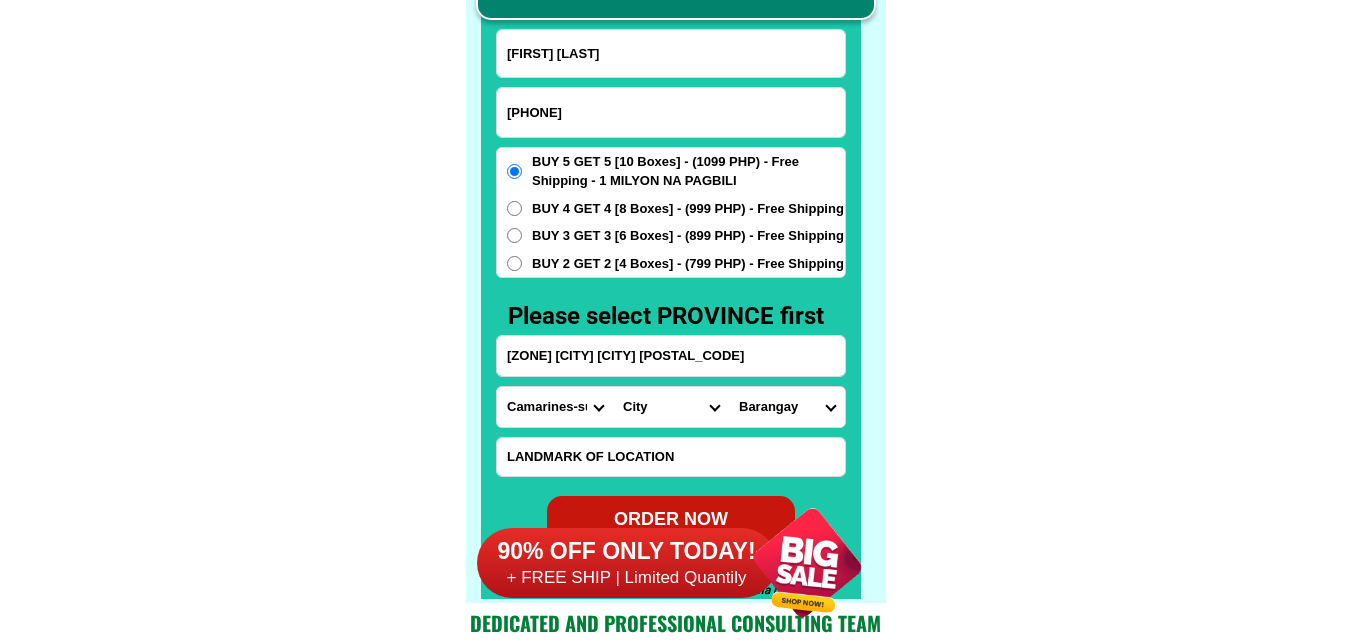 click on "[BARANGAY] [BARANGAY] [BARANGAY] [BARANGAY] [BARANGAY] [BARANGAY] [BARANGAY] [BARANGAY] [BARANGAY] [BARANGAY] [BARANGAY] [BARANGAY] [BARANGAY] [BARANGAY] [BARANGAY] [BARANGAY] [BARANGAY] [BARANGAY] [BARANGAY] [BARANGAY] [BARANGAY] [BARANGAY] [BARANGAY] [BARANGAY] [BARANGAY] [BARANGAY] [BARANGAY] [BARANGAY] [BARANGAY] [BARANGAY] [BARANGAY] [BARANGAY] [BARANGAY] [BARANGAY] [BARANGAY] [BARANGAY]" at bounding box center (787, 407) 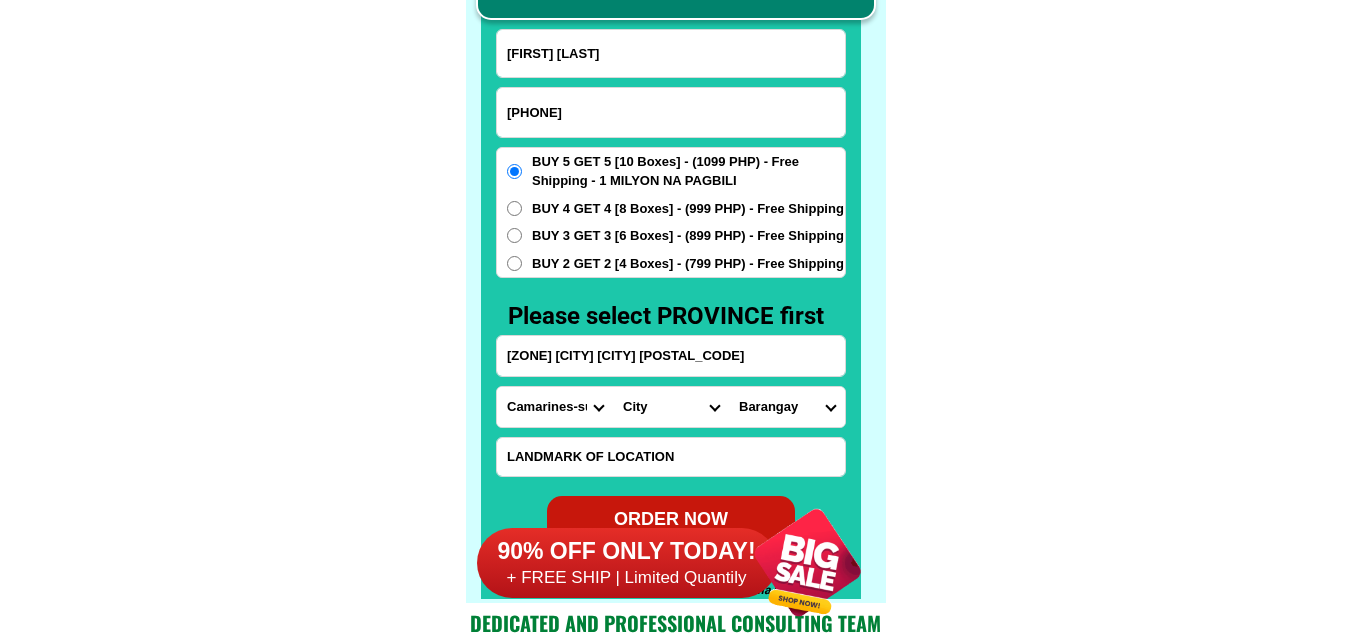select on "[PHONE]" 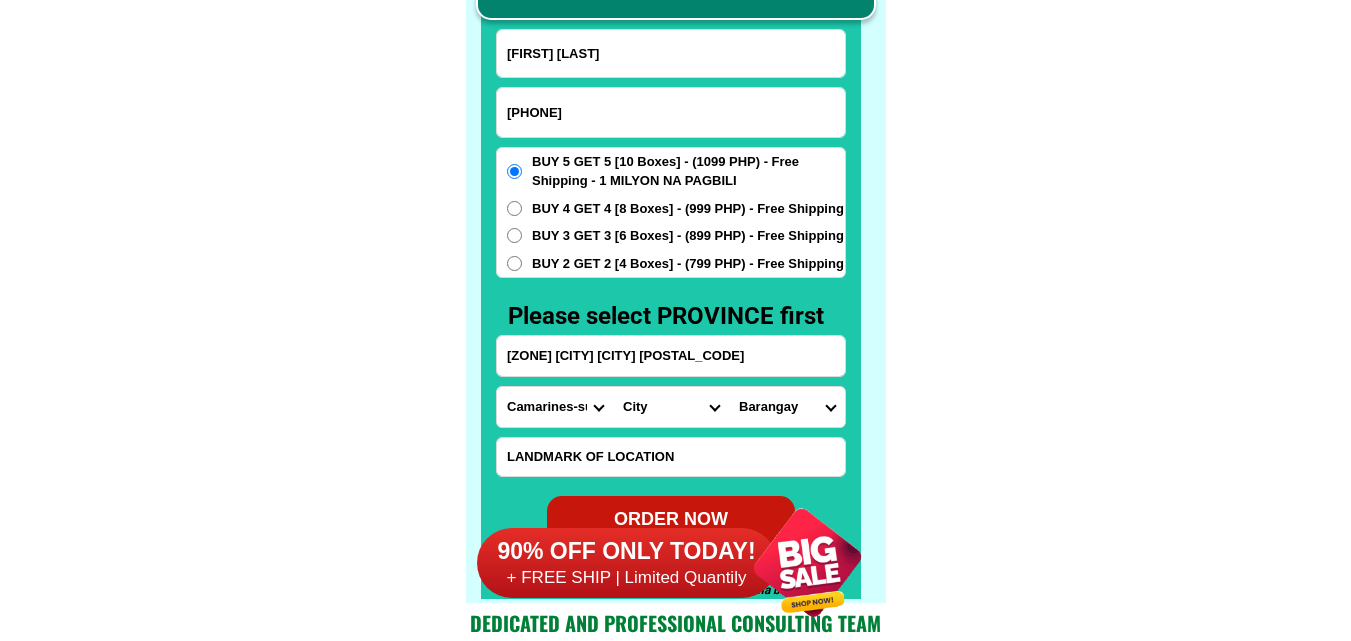 click on "[BARANGAY] [BARANGAY] [BARANGAY] [BARANGAY] [BARANGAY] [BARANGAY] [BARANGAY] [BARANGAY] [BARANGAY] [BARANGAY] [BARANGAY] [BARANGAY] [BARANGAY] [BARANGAY] [BARANGAY] [BARANGAY] [BARANGAY] [BARANGAY] [BARANGAY] [BARANGAY] [BARANGAY] [BARANGAY] [BARANGAY] [BARANGAY] [BARANGAY] [BARANGAY] [BARANGAY] [BARANGAY] [BARANGAY] [BARANGAY] [BARANGAY] [BARANGAY] [BARANGAY] [BARANGAY] [BARANGAY] [BARANGAY]" at bounding box center (787, 407) 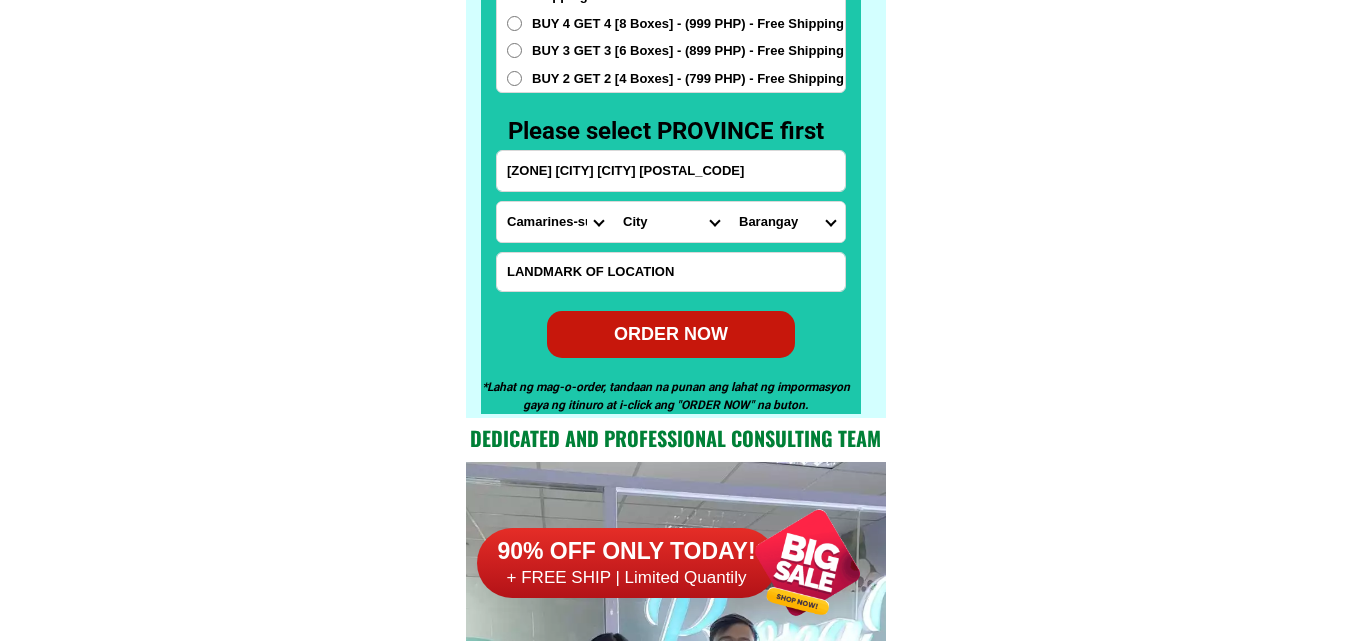 scroll, scrollTop: 15846, scrollLeft: 0, axis: vertical 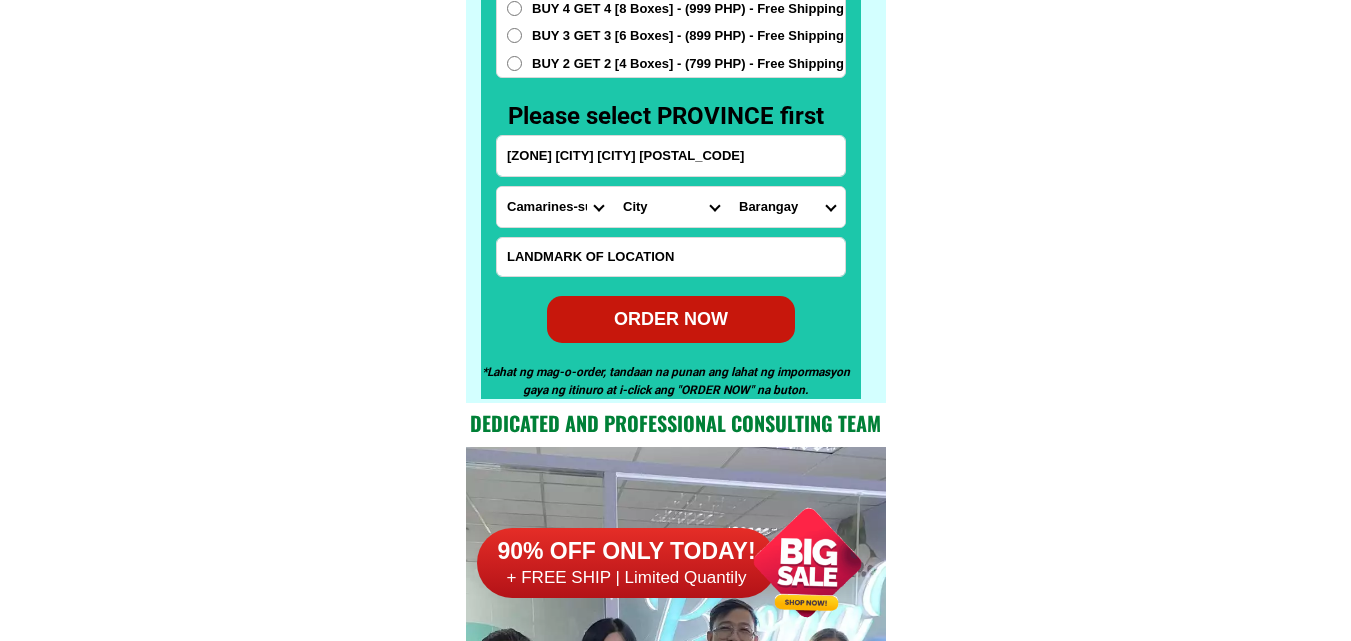 click on "ORDER NOW" at bounding box center (670, 319) 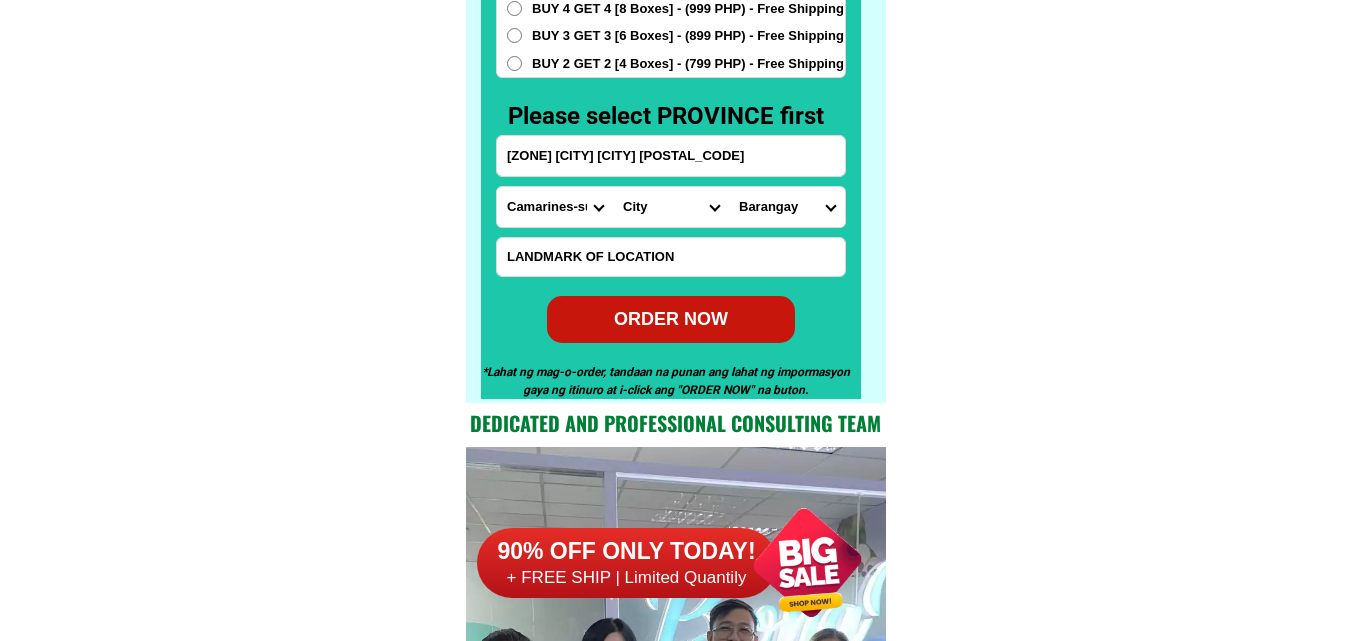 type on "[ZONE] [CITY] [CITY] [POSTAL_CODE]" 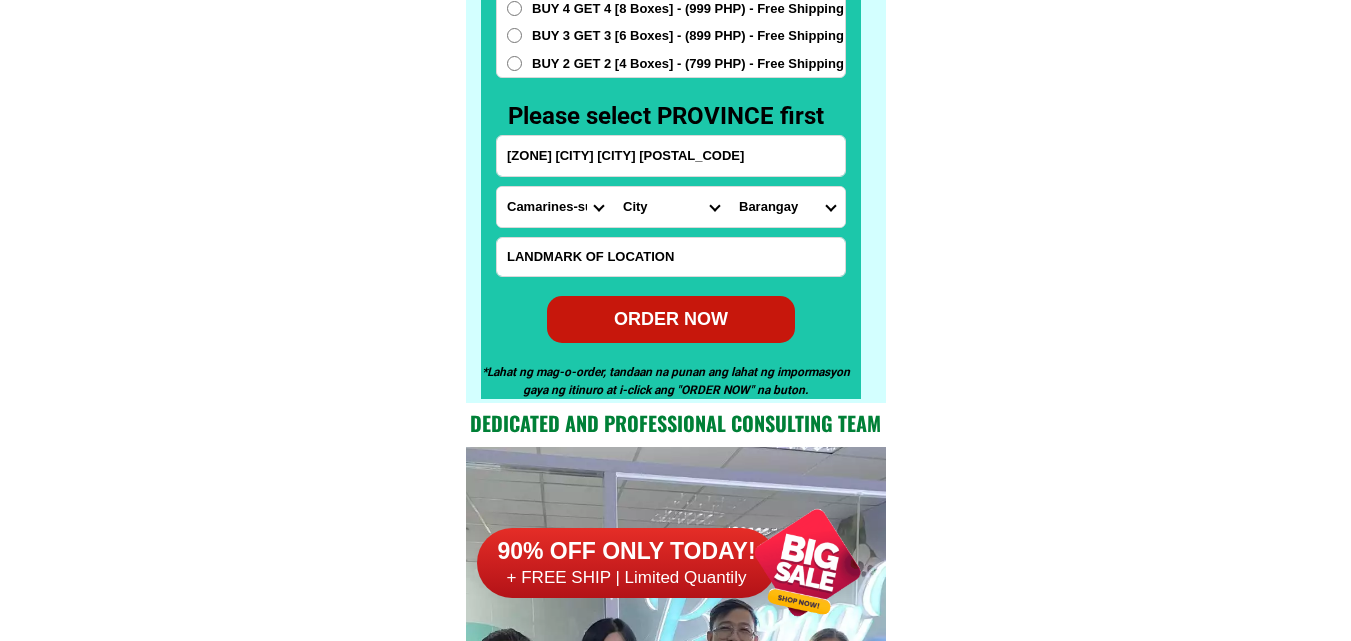 radio on "true" 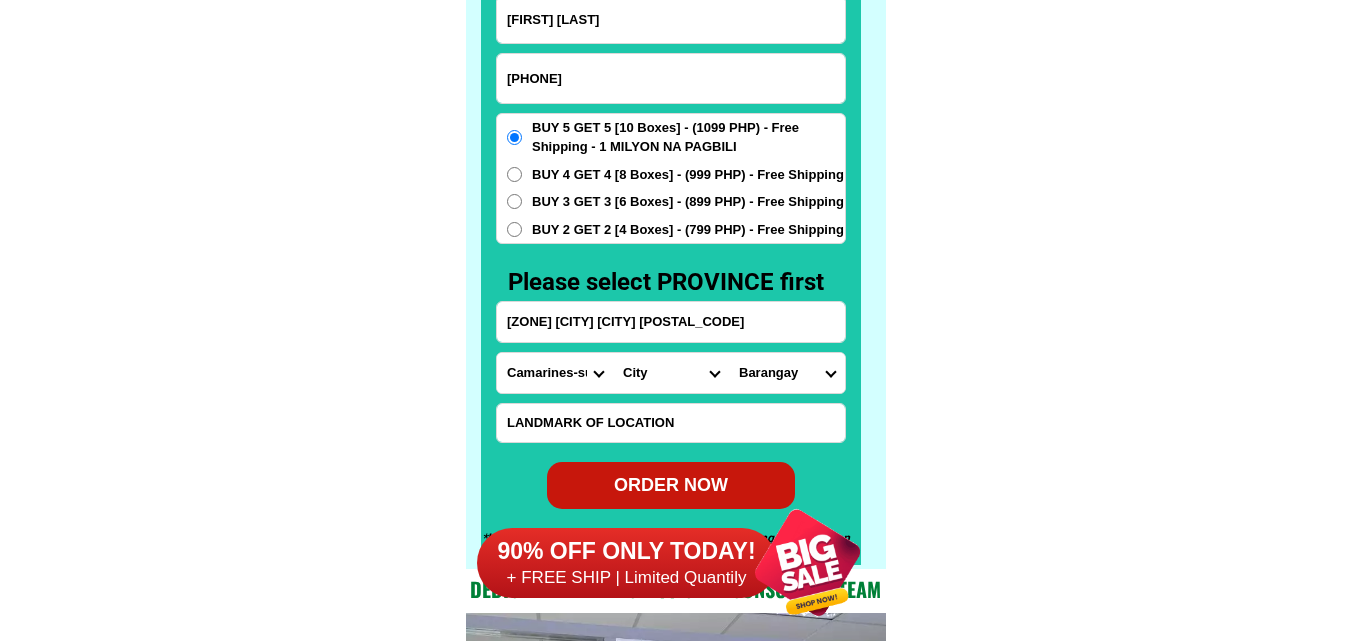 scroll, scrollTop: 15646, scrollLeft: 0, axis: vertical 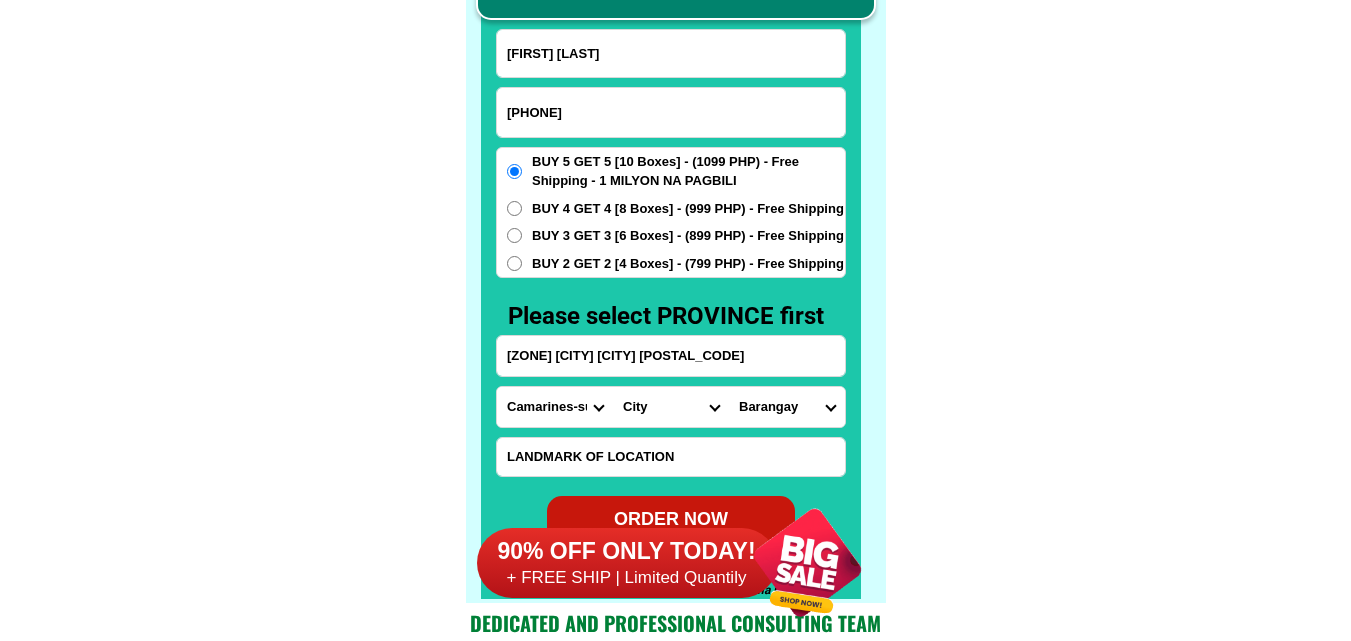 click on "[PHONE]" at bounding box center (671, 112) 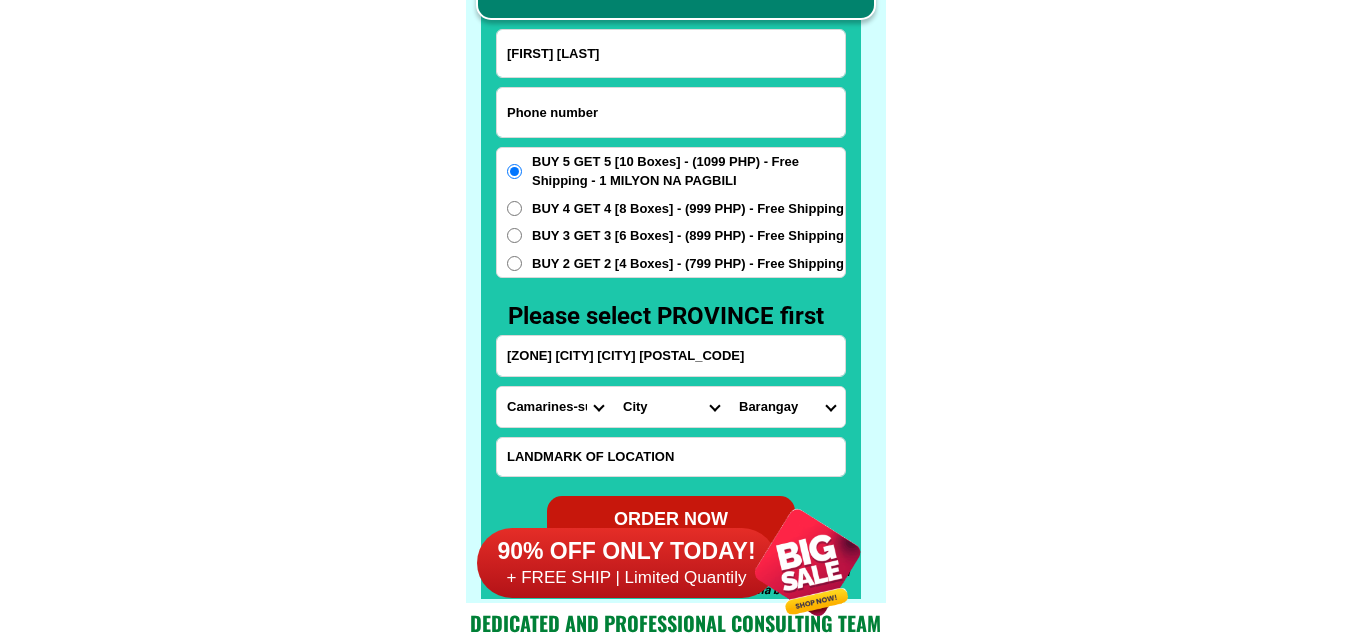 paste on "[PHONE]" 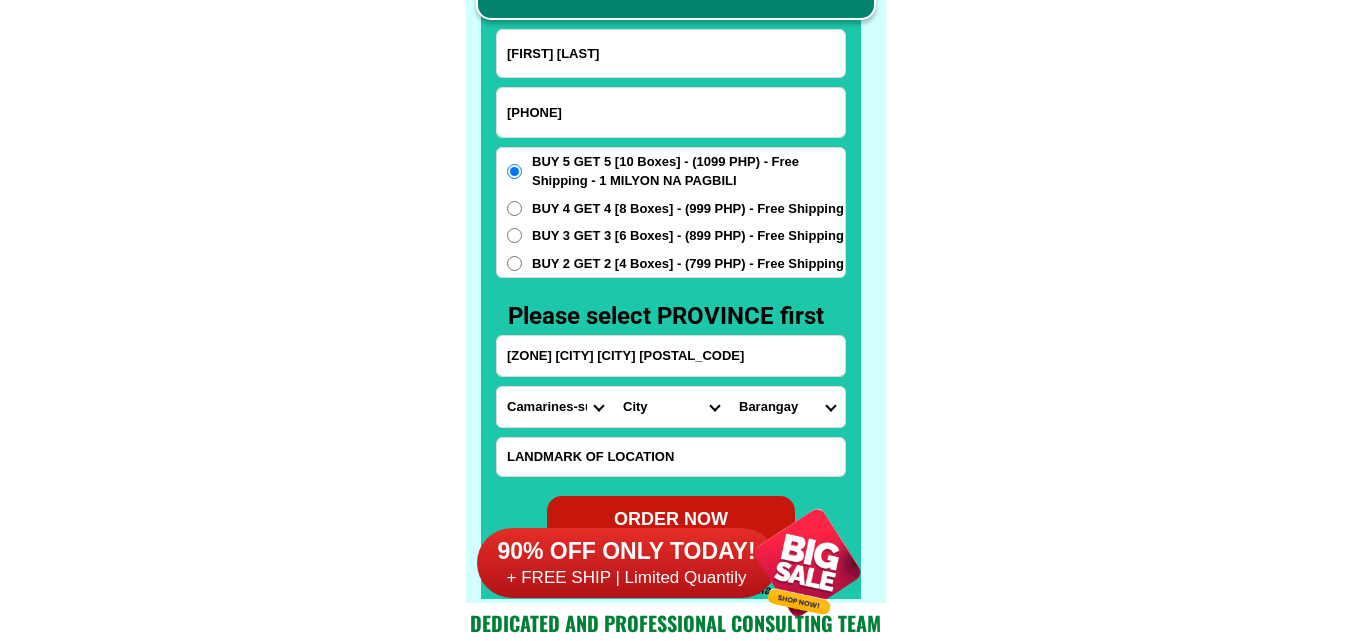 click on "[PHONE]" at bounding box center [671, 112] 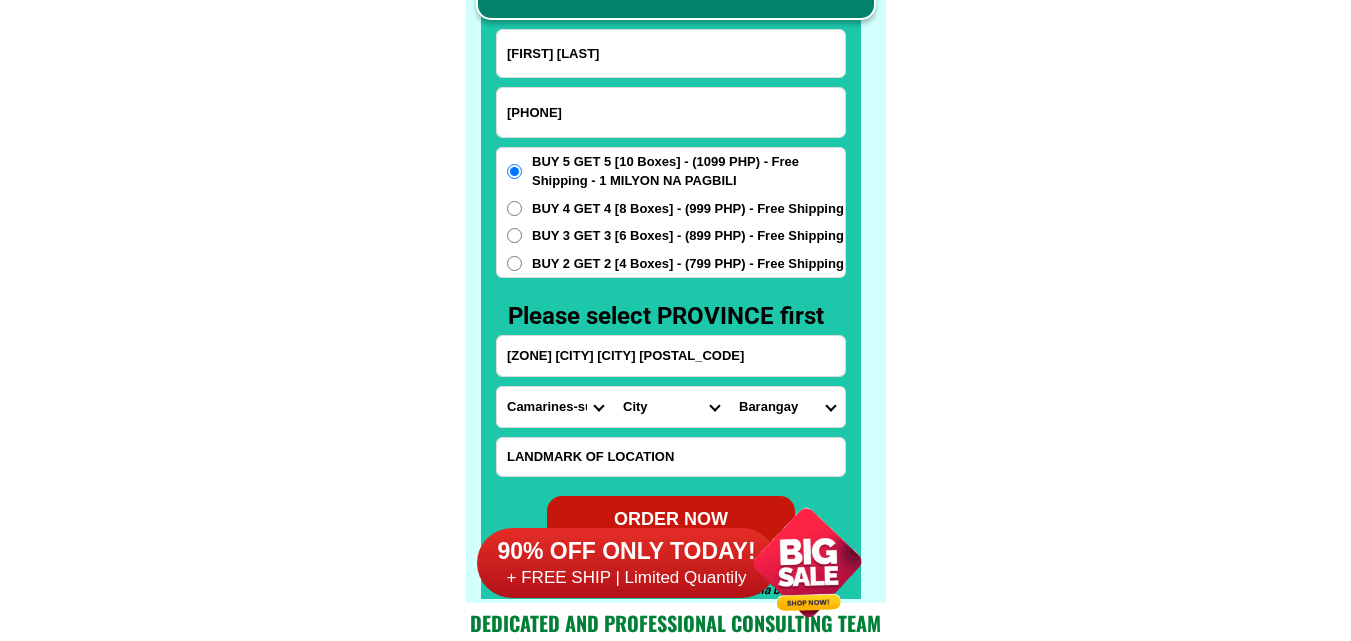 click on "[PHONE]" at bounding box center [671, 112] 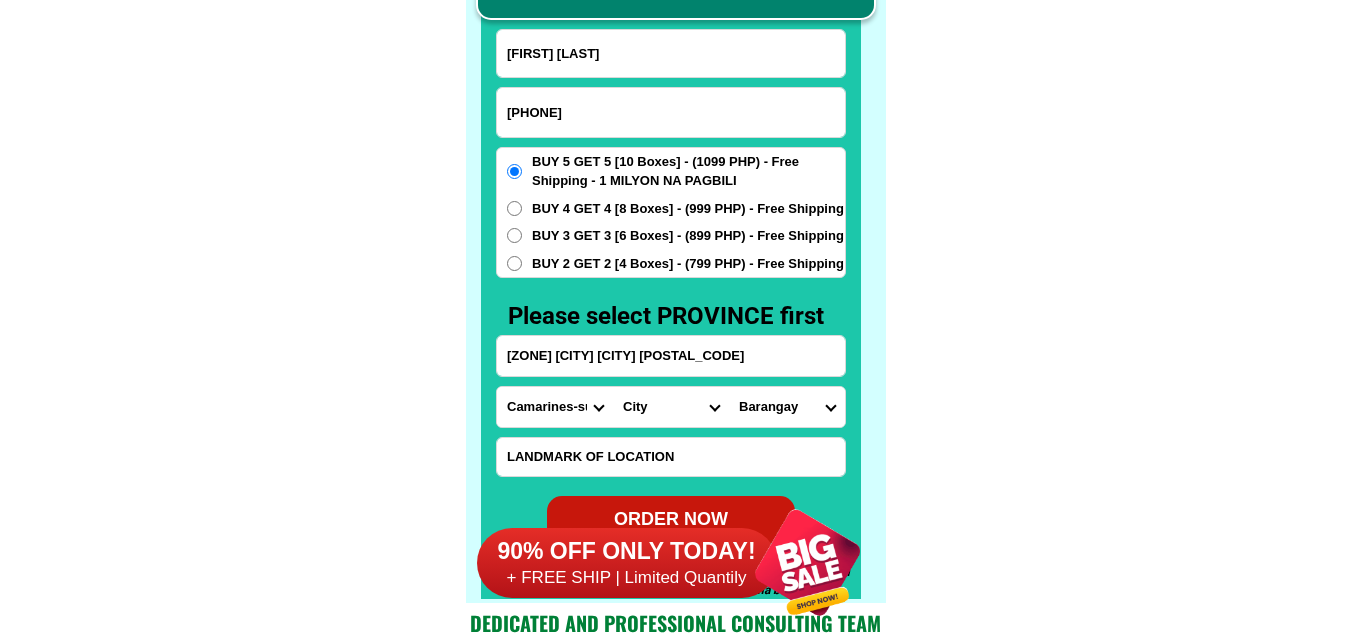 click on "[PHONE]" at bounding box center [671, 112] 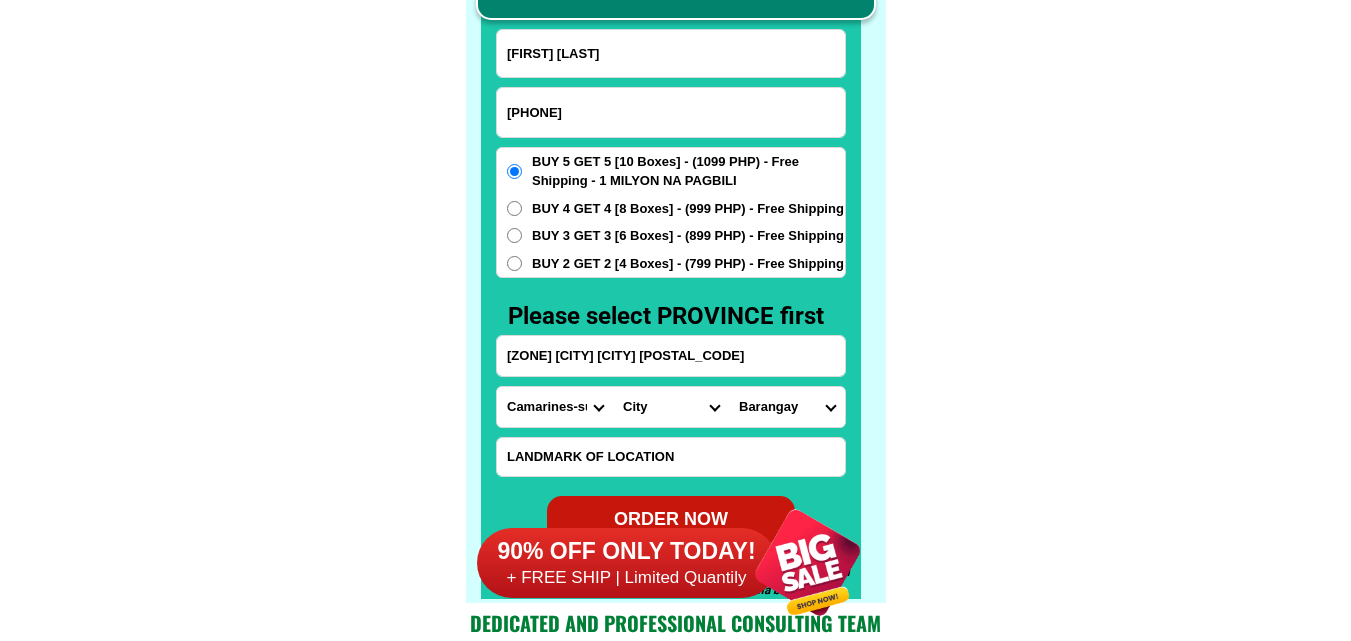 type on "[PHONE]" 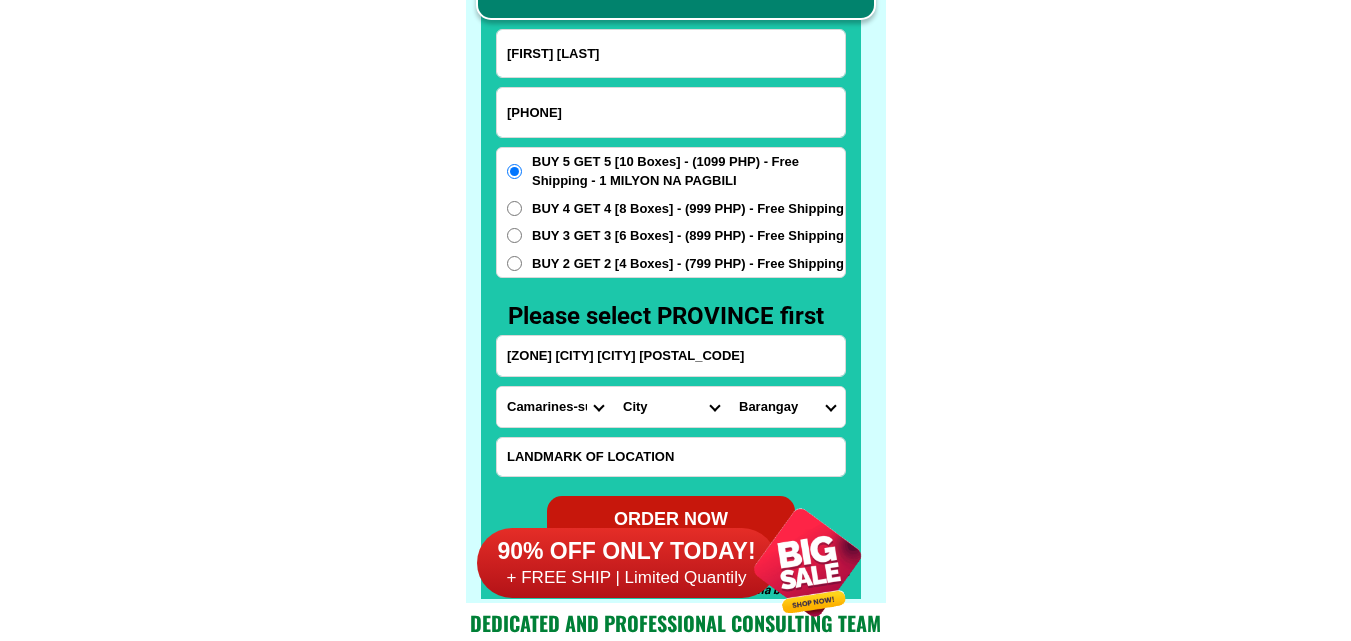 drag, startPoint x: 217, startPoint y: 254, endPoint x: 84, endPoint y: 8, distance: 279.65158 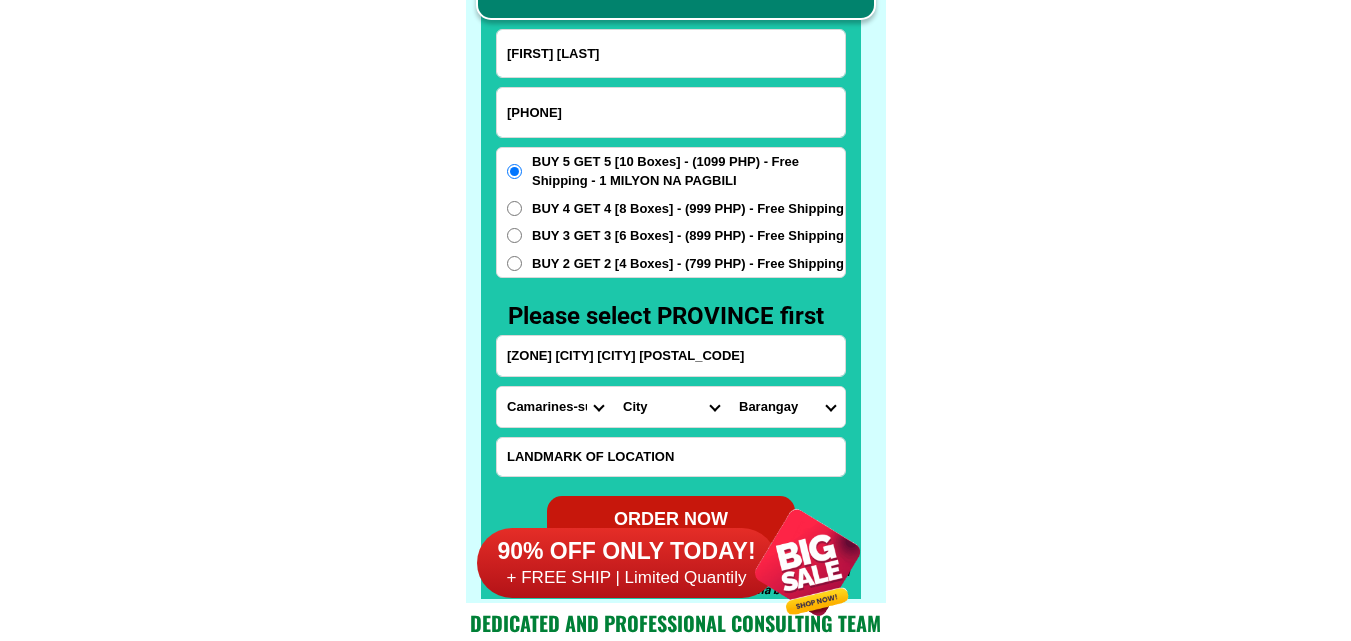 click on "FREE SHIPPING NATIONWIDE Contact Review Introduction Product BONA VITA COFFEE Comprehensive health protection solution
Research by Dr. Willie Ong and Dr. Liza Ong ✅ 𝙰𝚗𝚝𝚒 𝙲𝚊𝚗𝚌𝚎𝚛 ✅ 𝙰𝚗𝚝𝚒 𝚂𝚝𝚛𝚘𝚔𝚎
✅ 𝙰𝚗𝚝𝚒 𝙳𝚒𝚊𝚋𝚎𝚝𝚒𝚌 ✅ 𝙳𝚒𝚊𝚋𝚎𝚝𝚎𝚜 FAKE VS ORIGINAL Noon: nagkaroon ng cancer, hindi makalakad ng normal pagkatapos: uminom ng Bonavita dalawang beses sa isang araw, maaaring maglakad nang mag-isa, bawasan ang mga sintomas ng kanser The product has been certified for
safety and effectiveness Prevent and combat signs of diabetes, hypertension, and cardiovascular diseases Helps strengthen bones and joints Prevent cancer Reduce excess fat Anti-aging BONAVITA CAFE WITH HYDROLYZED COLLAGEN Enemy of the cause of disease LIZA ONG Doc Nutrition Department of Philippines General Hospital shared that BONA VITA CAFE sprouts are the panacea in anti - aging and anti-disease. Start After 1 week" at bounding box center (675, -6201) 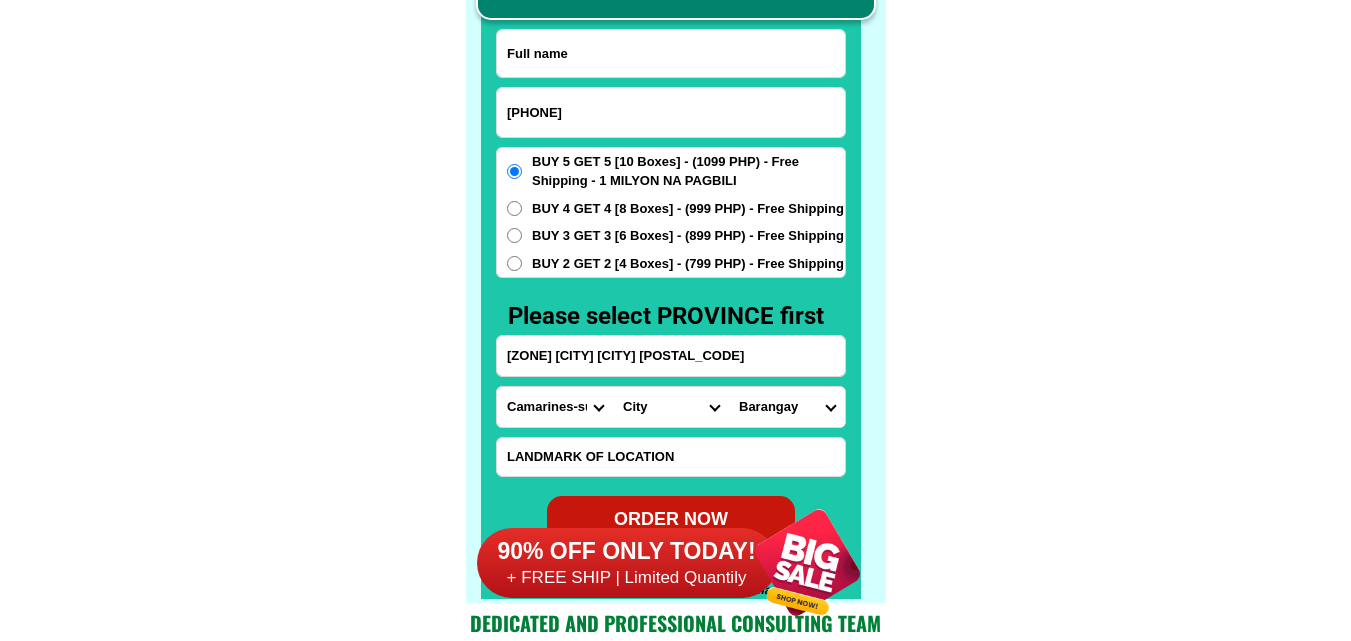 click at bounding box center [671, 53] 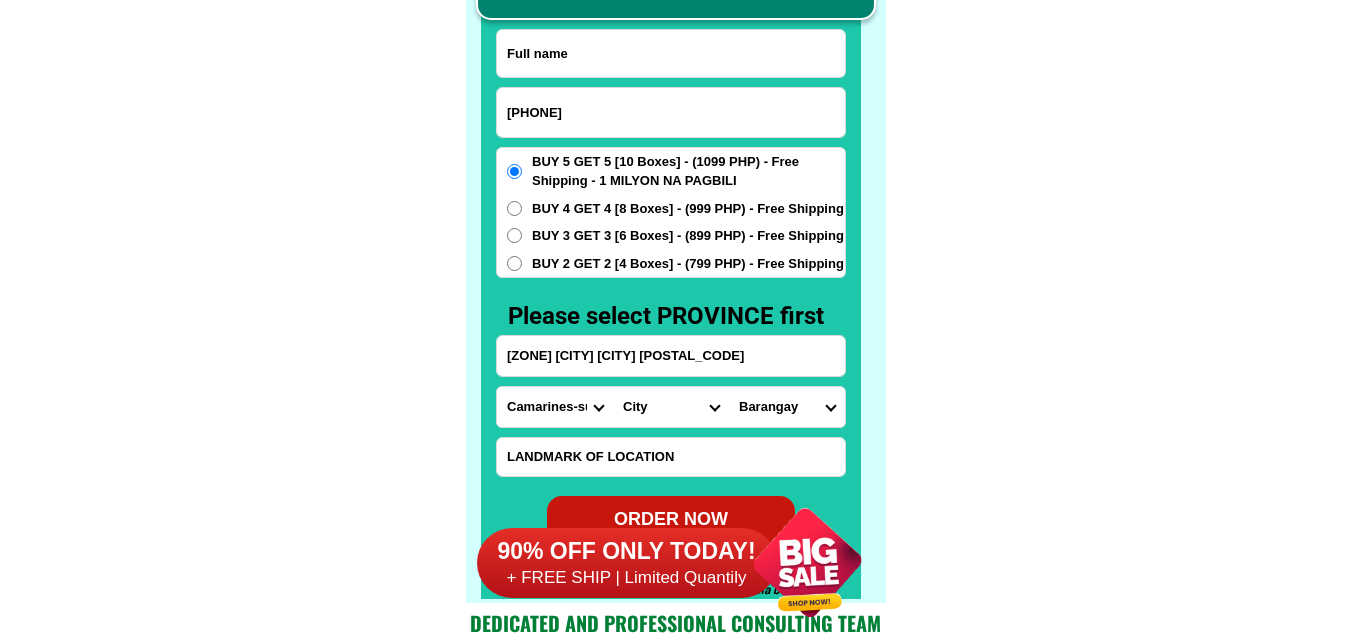 paste on "[FIRST] [LAST]" 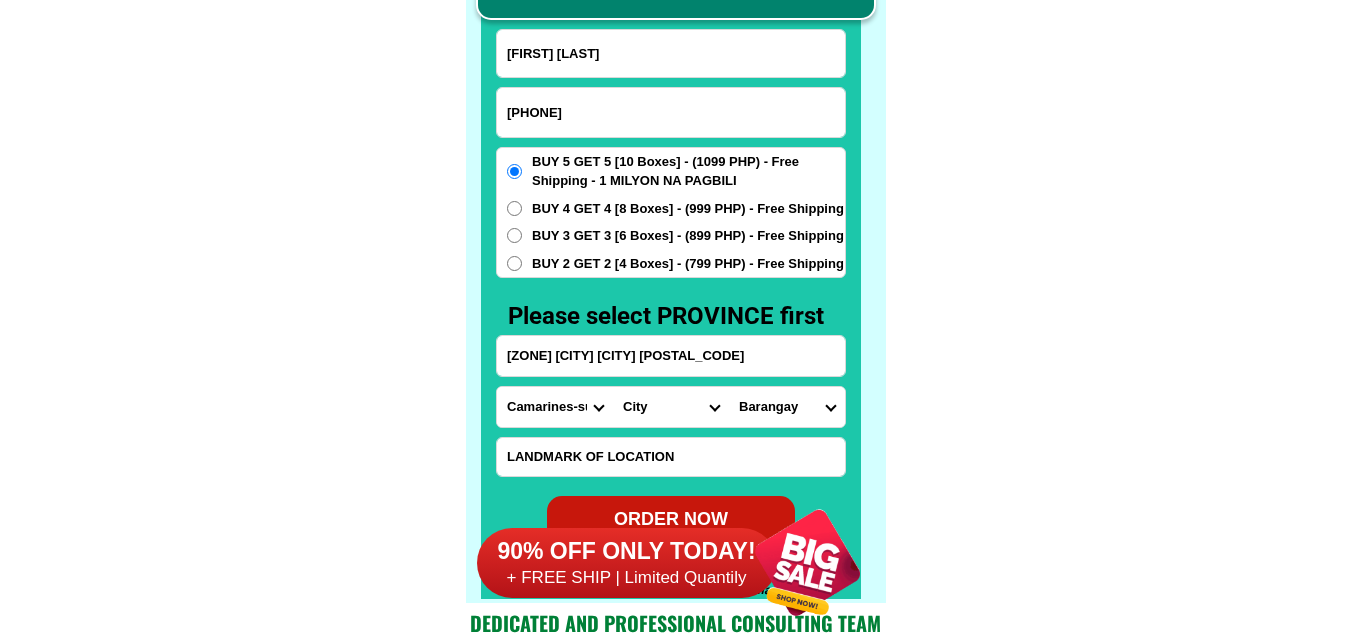 paste on "[FIRST] [LAST]" 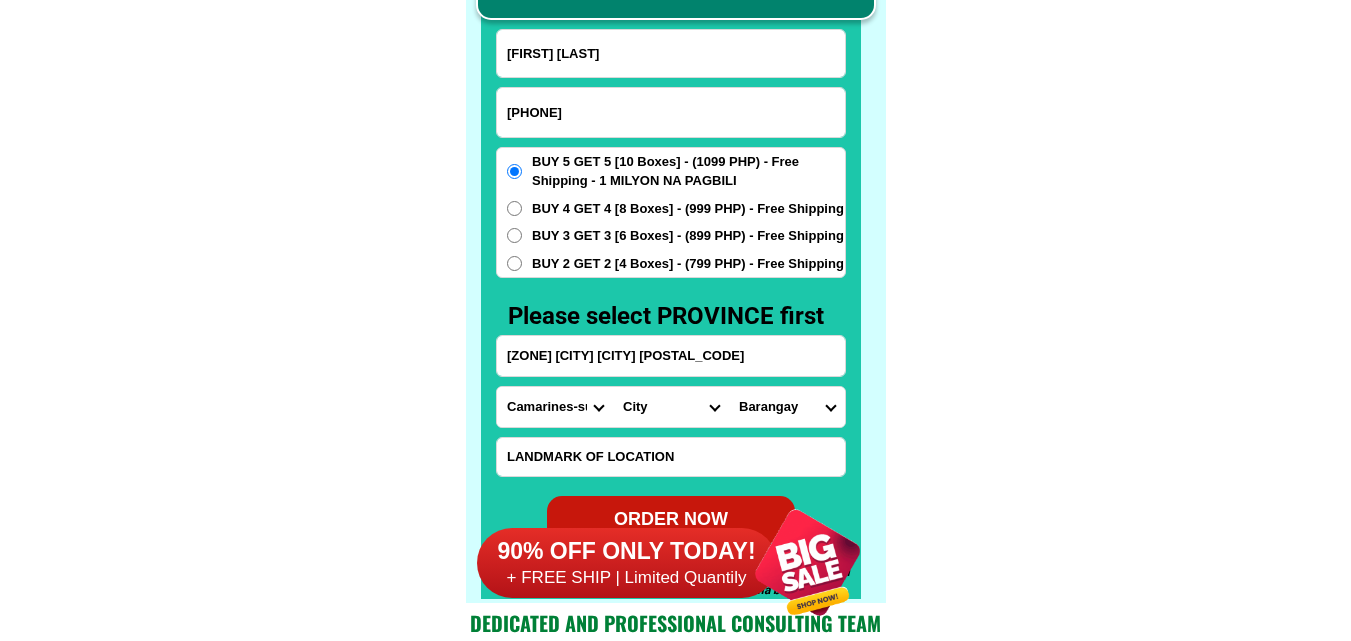 type on "[FIRST] [LAST]" 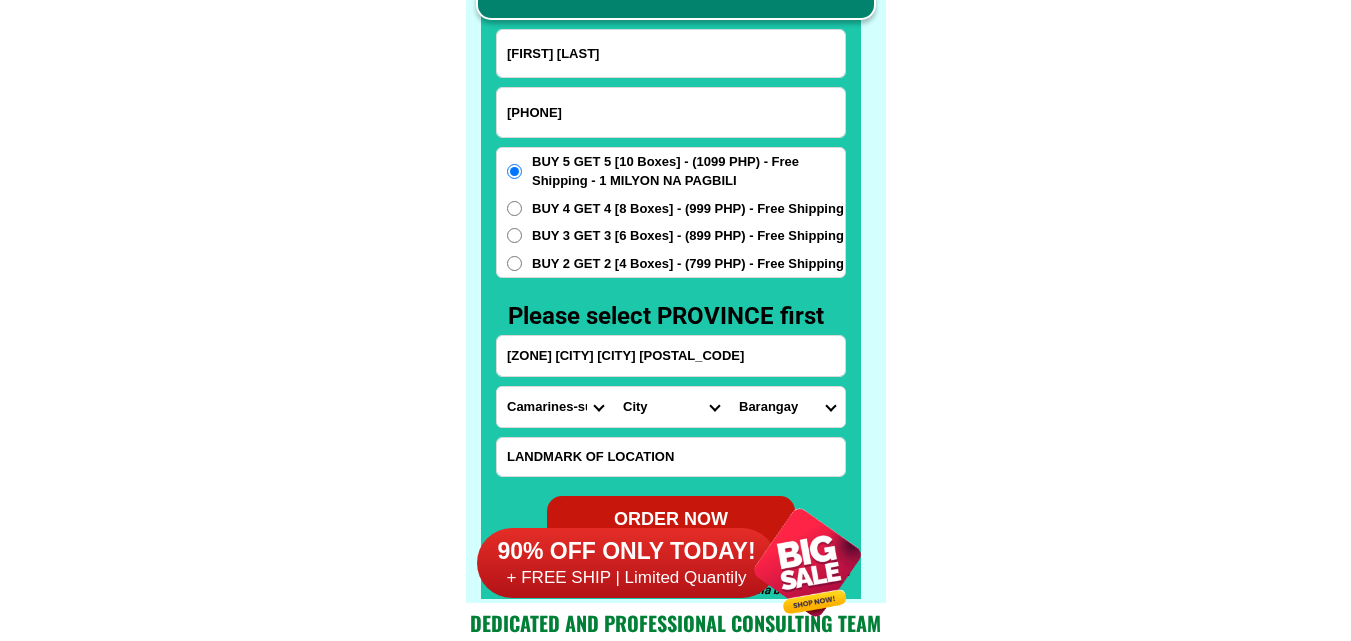 click on "BUY 4 GET 4 [8 Boxes] - (999 PHP) - Free Shipping" at bounding box center [688, 209] 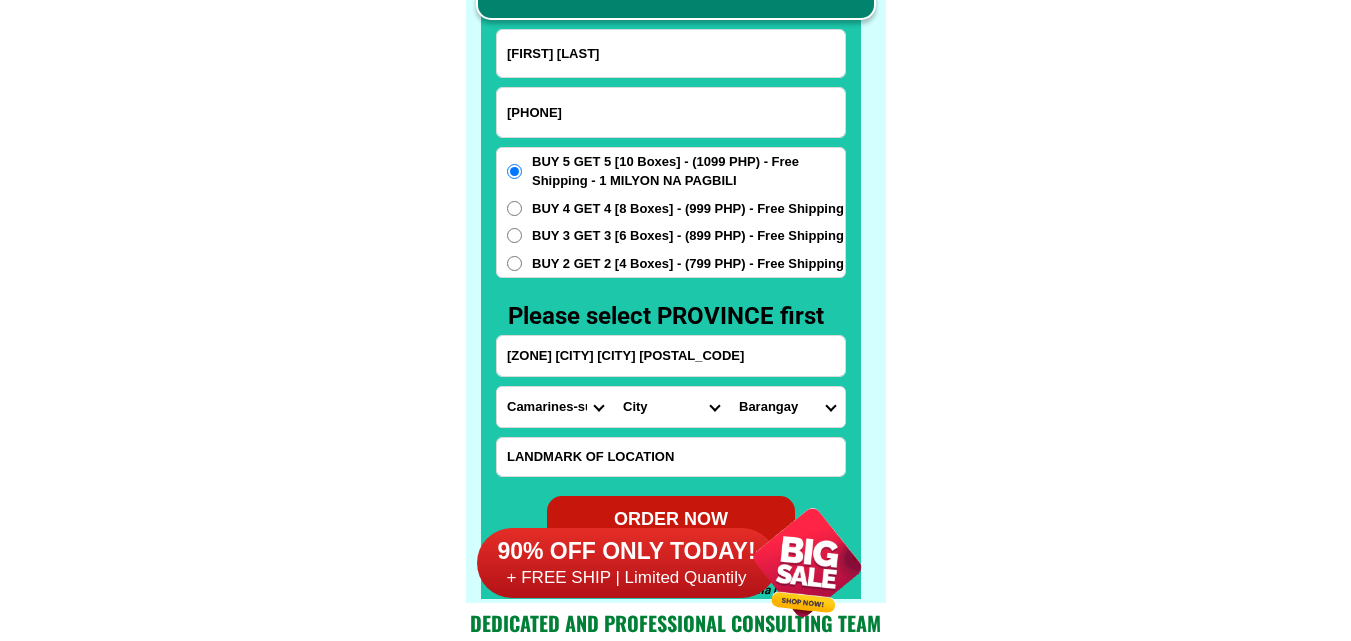 click on "BUY 4 GET 4 [8 Boxes] - (999 PHP) - Free Shipping" at bounding box center [514, 208] 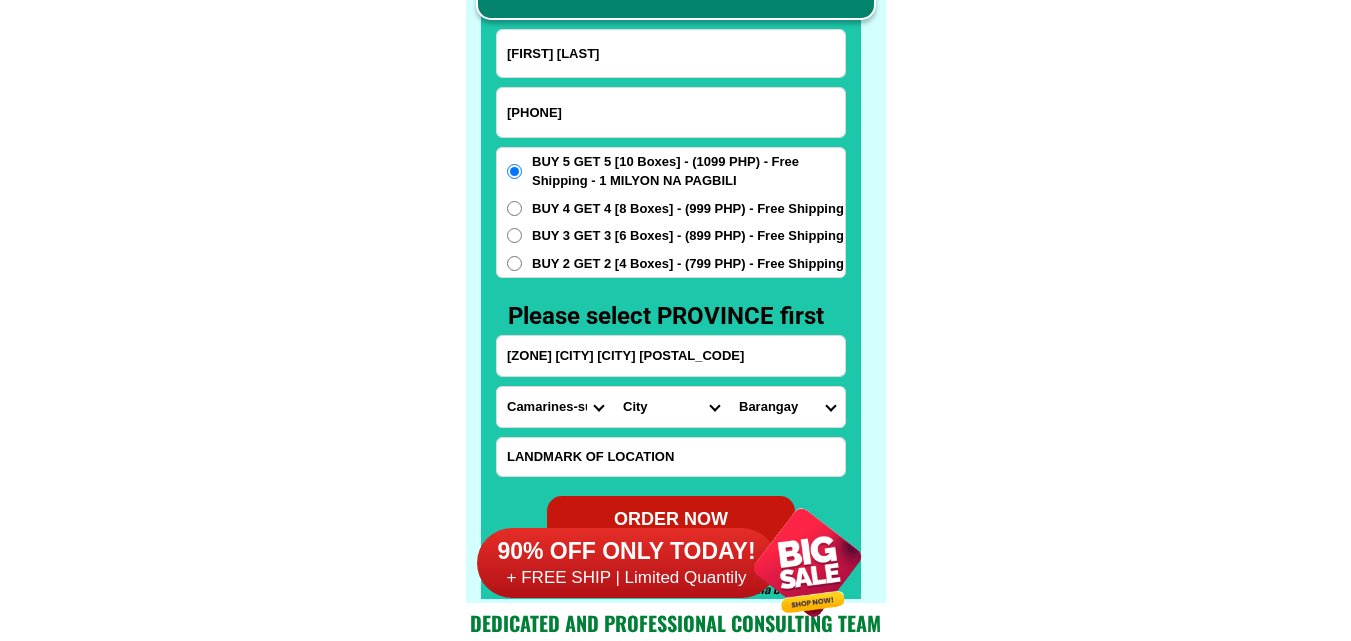 radio on "true" 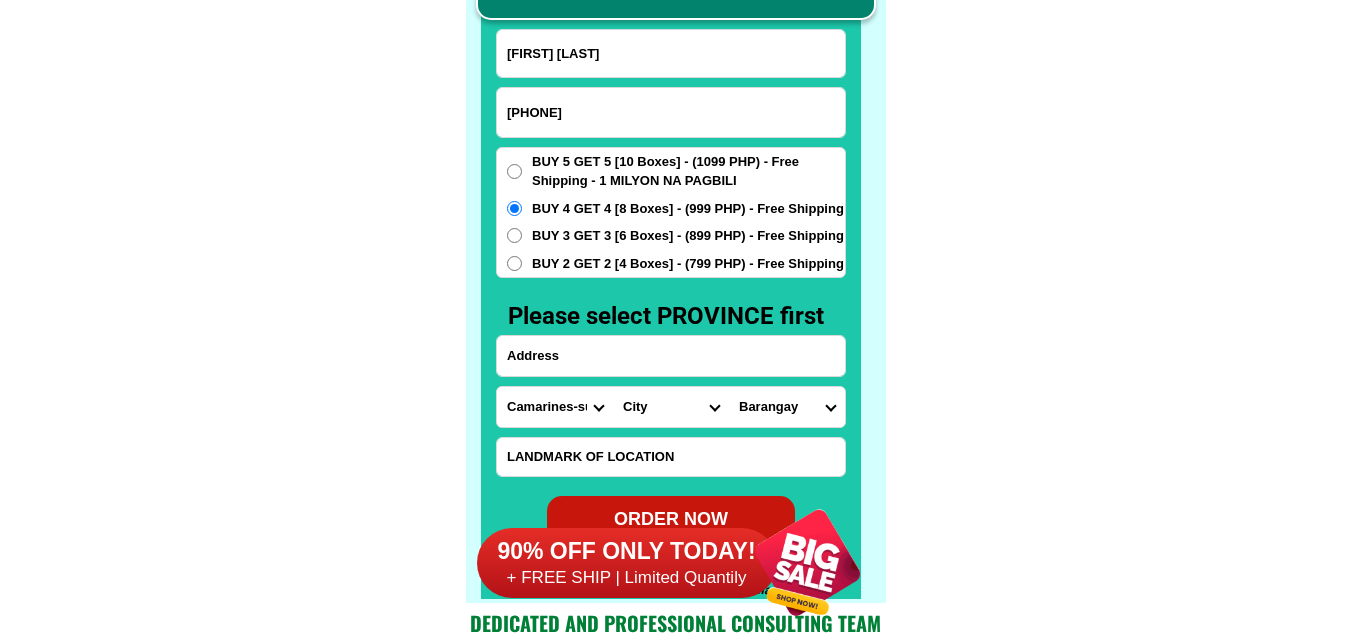 click at bounding box center [671, 356] 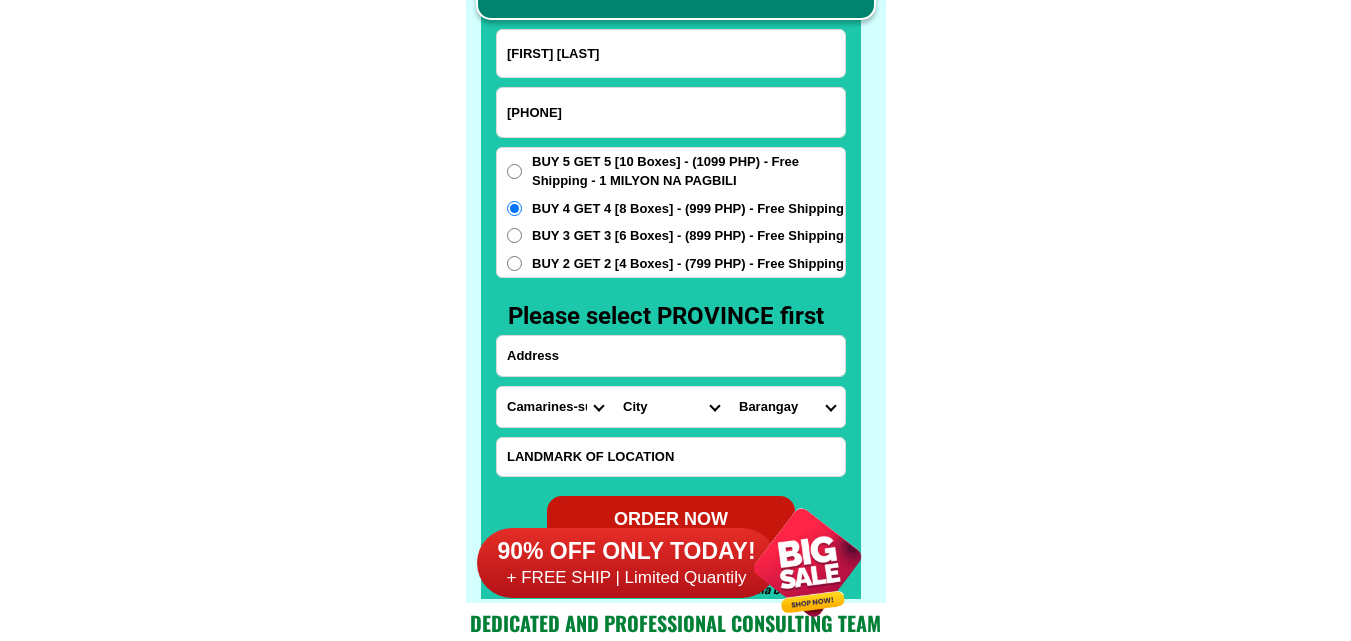 paste on "no,[NUMBER]. [STREET] [PURIOK] [BARANGAY] [CITY] [CITY] [COUNTRY]" 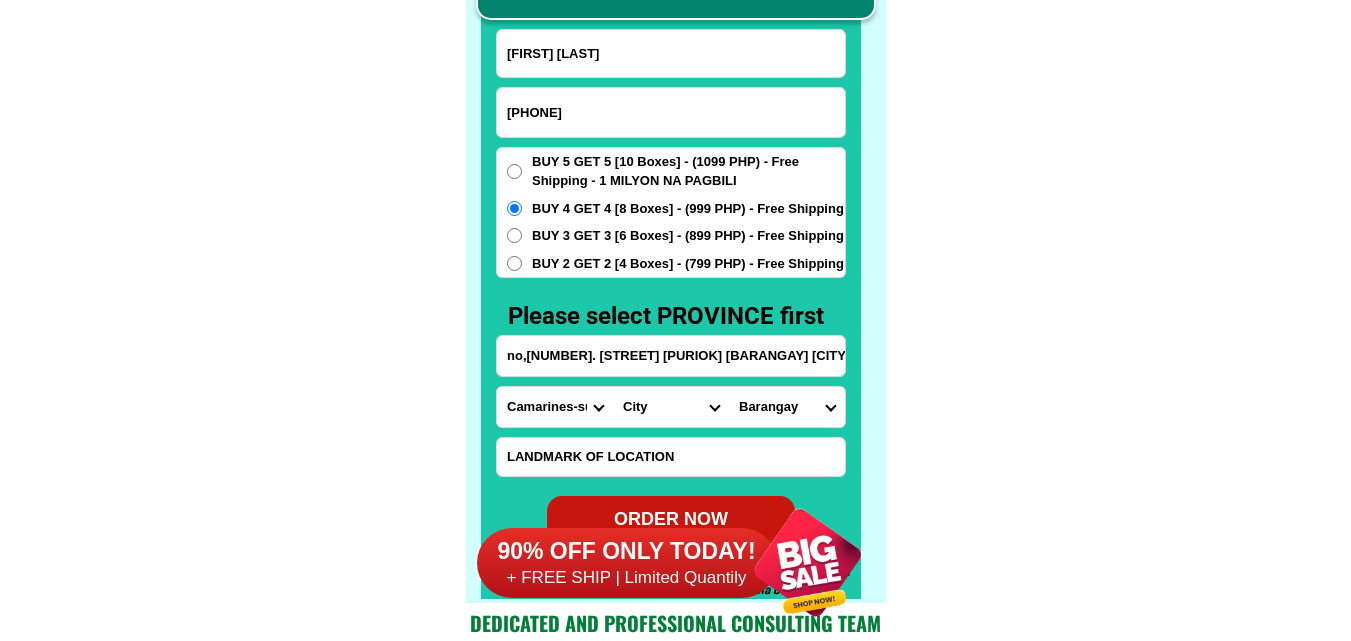 scroll, scrollTop: 0, scrollLeft: 132, axis: horizontal 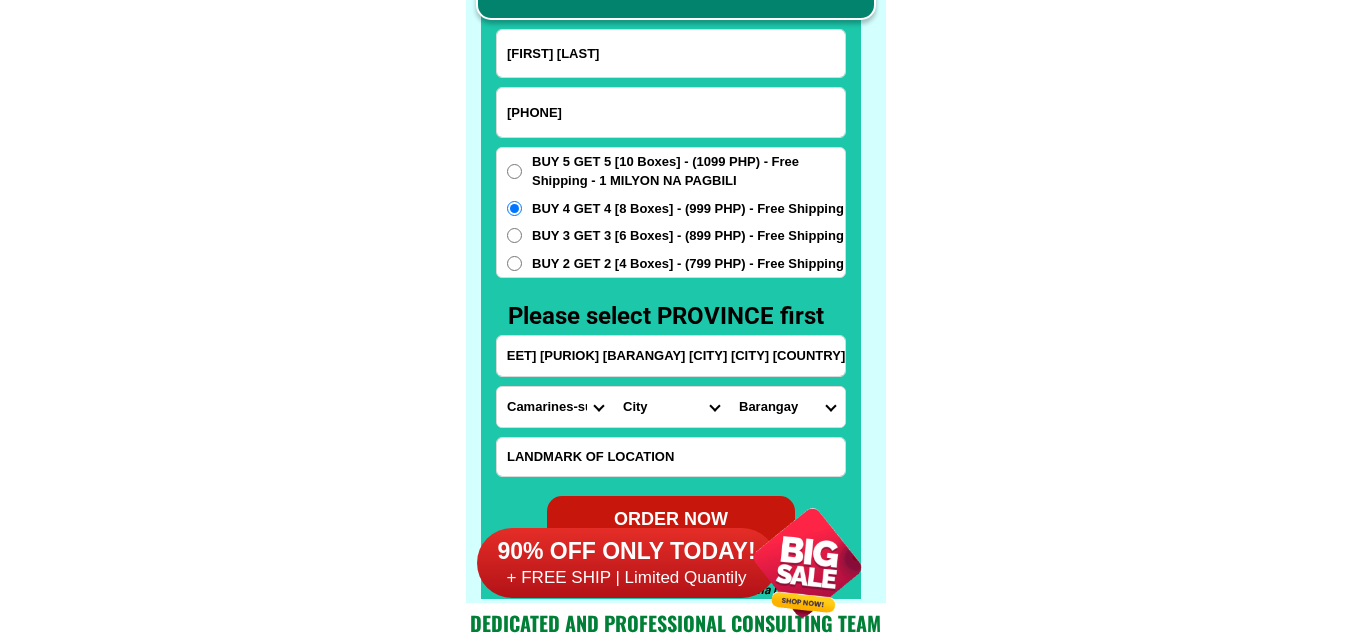 type on "no,[NUMBER]. [STREET] [PURIOK] [BARANGAY] [CITY] [CITY] [COUNTRY]" 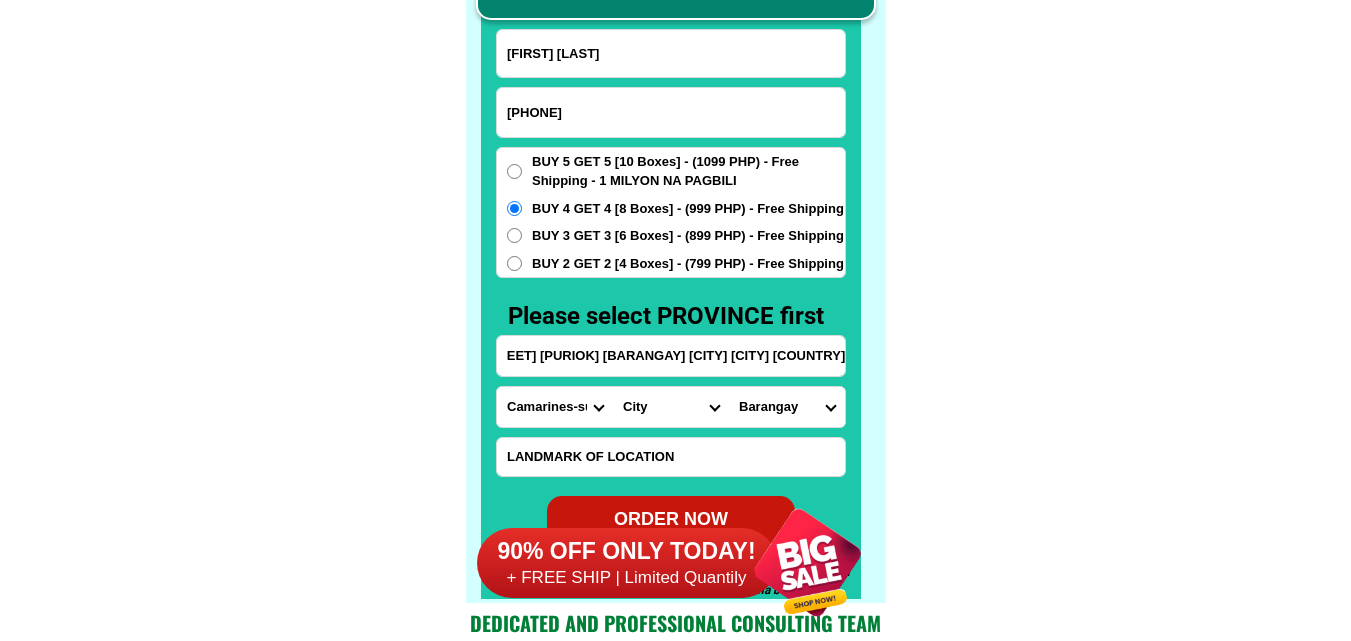 click on "Province Abra Agusan-del-norte Agusan-del-sur Aklan Albay Antique Apayao Aurora Basilan Bataan Batanes Batangas Benguet Biliran Bohol Bukidnon Bulacan Cagayan Camarines-norte Camarines-sur Camiguin Capiz Catanduanes Cavite Cebu Cotabato Davao-de-oro Davao-del-norte Davao-del-sur Davao-occidental Davao-oriental Dinagat-islands Eastern-samar Guimaras Ifugao Ilocos-norte Ilocos-sur Iloilo Isabela Kalinga La-union Laguna Lanao-del-norte Lanao-del-sur Leyte Maguindanao Marinduque Masbate Metro-manila Misamis-occidental Misamis-oriental Mountain-province Negros-occidental Negros-oriental Northern-samar Nueva-ecija Nueva-vizcaya Occidental-mindoro Oriental-mindoro Palawan Pampanga Pangasinan Quezon Quirino Rizal Romblon Sarangani Siquijor Sorsogon South-cotabato Southern-leyte Sultan-kudarat Sulu Surigao-del-norte Surigao-del-sur Tarlac Tawi-tawi Western-samar Zambales Zamboanga-del-norte Zamboanga-del-sur Zamboanga-sibugay" at bounding box center [555, 407] 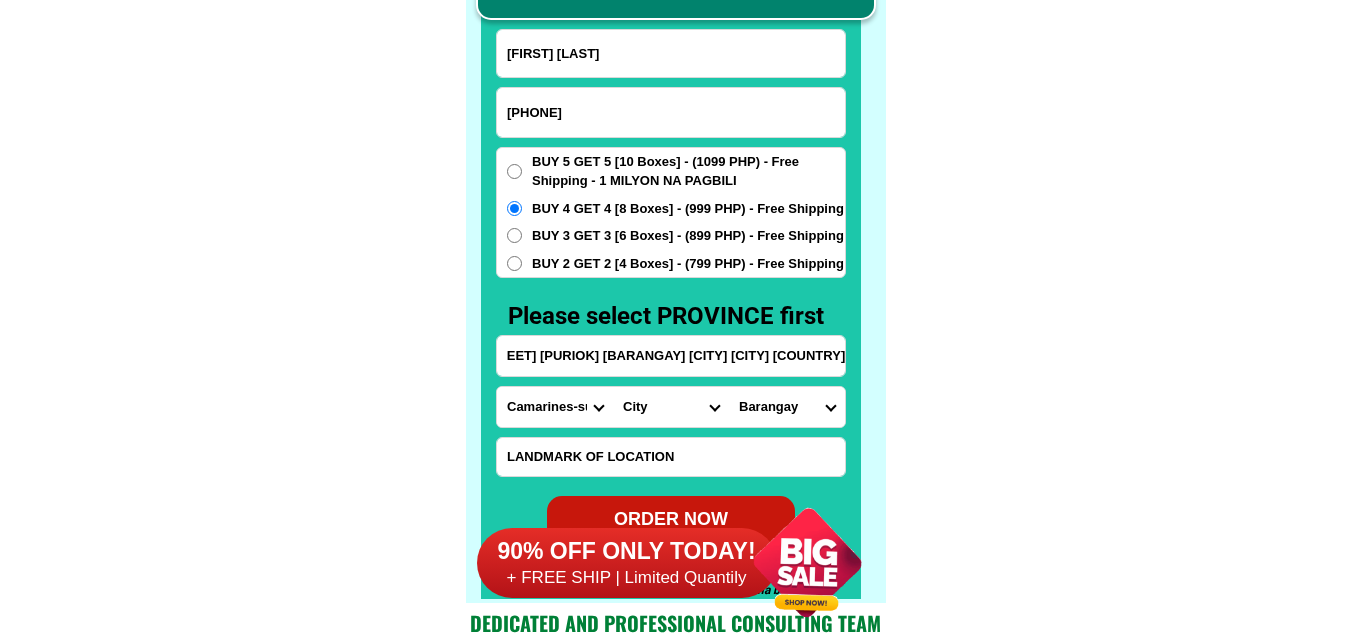 scroll, scrollTop: 0, scrollLeft: 0, axis: both 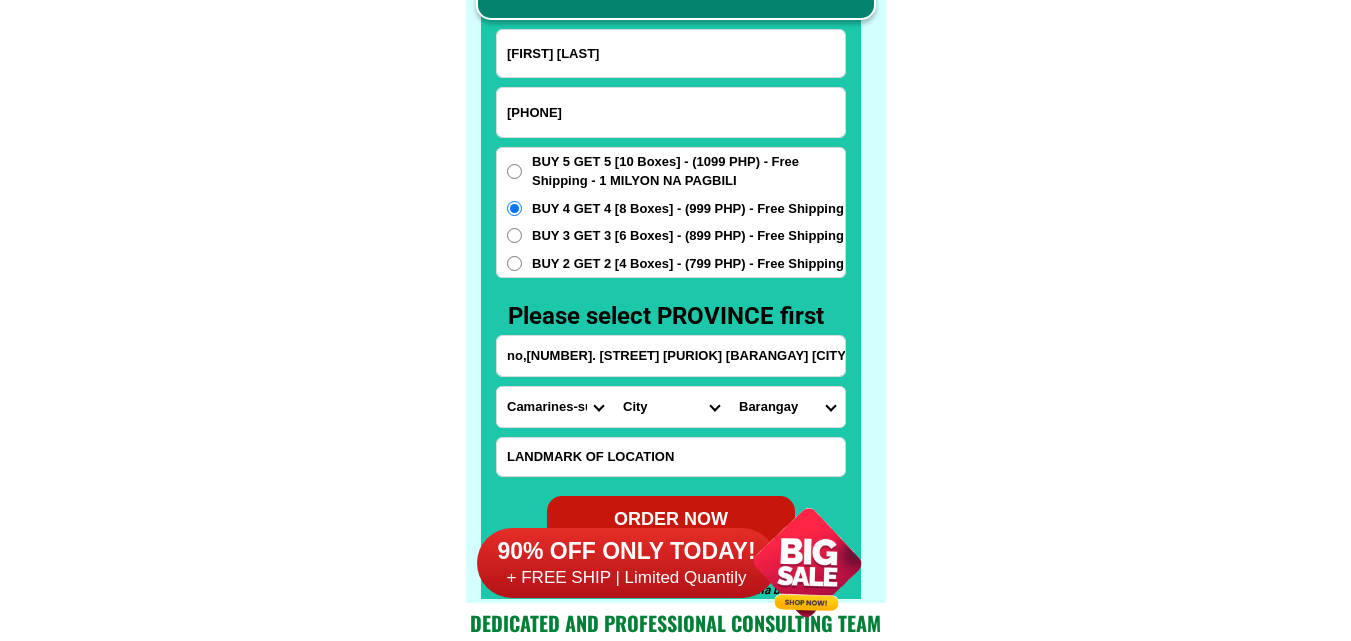 select on "[PHONE]" 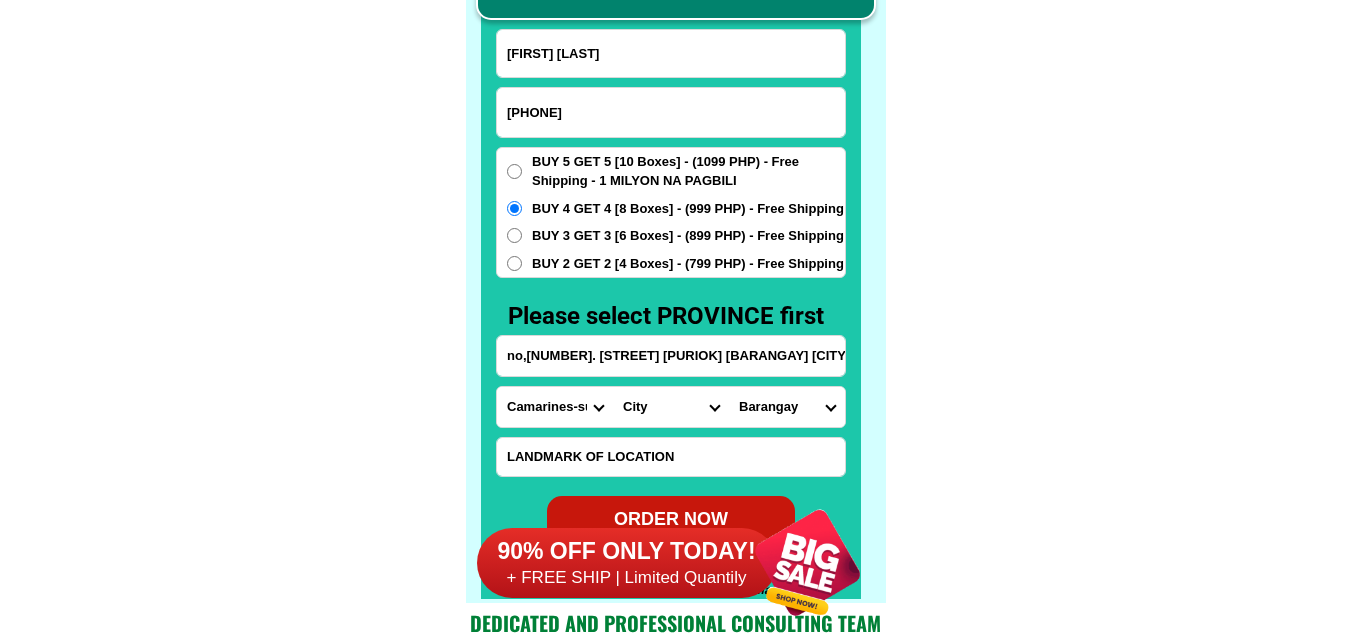 click on "Province Abra Agusan-del-norte Agusan-del-sur Aklan Albay Antique Apayao Aurora Basilan Bataan Batanes Batangas Benguet Biliran Bohol Bukidnon Bulacan Cagayan Camarines-norte Camarines-sur Camiguin Capiz Catanduanes Cavite Cebu Cotabato Davao-de-oro Davao-del-norte Davao-del-sur Davao-occidental Davao-oriental Dinagat-islands Eastern-samar Guimaras Ifugao Ilocos-norte Ilocos-sur Iloilo Isabela Kalinga La-union Laguna Lanao-del-norte Lanao-del-sur Leyte Maguindanao Marinduque Masbate Metro-manila Misamis-occidental Misamis-oriental Mountain-province Negros-occidental Negros-oriental Northern-samar Nueva-ecija Nueva-vizcaya Occidental-mindoro Oriental-mindoro Palawan Pampanga Pangasinan Quezon Quirino Rizal Romblon Sarangani Siquijor Sorsogon South-cotabato Southern-leyte Sultan-kudarat Sulu Surigao-del-norte Surigao-del-sur Tarlac Tawi-tawi Western-samar Zambales Zamboanga-del-norte Zamboanga-del-sur Zamboanga-sibugay" at bounding box center [555, 407] 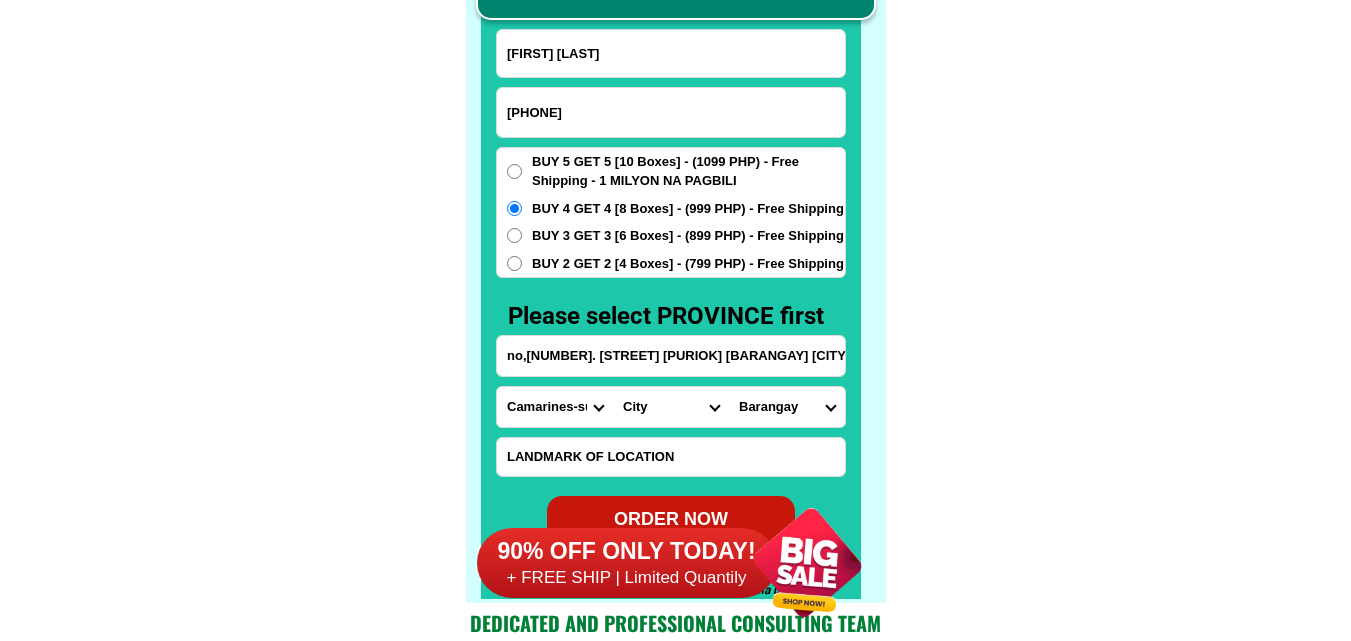 click on "no,[NUMBER]. [STREET] [PURIOK] [BARANGAY] [CITY] [CITY] [COUNTRY]" at bounding box center (671, 356) 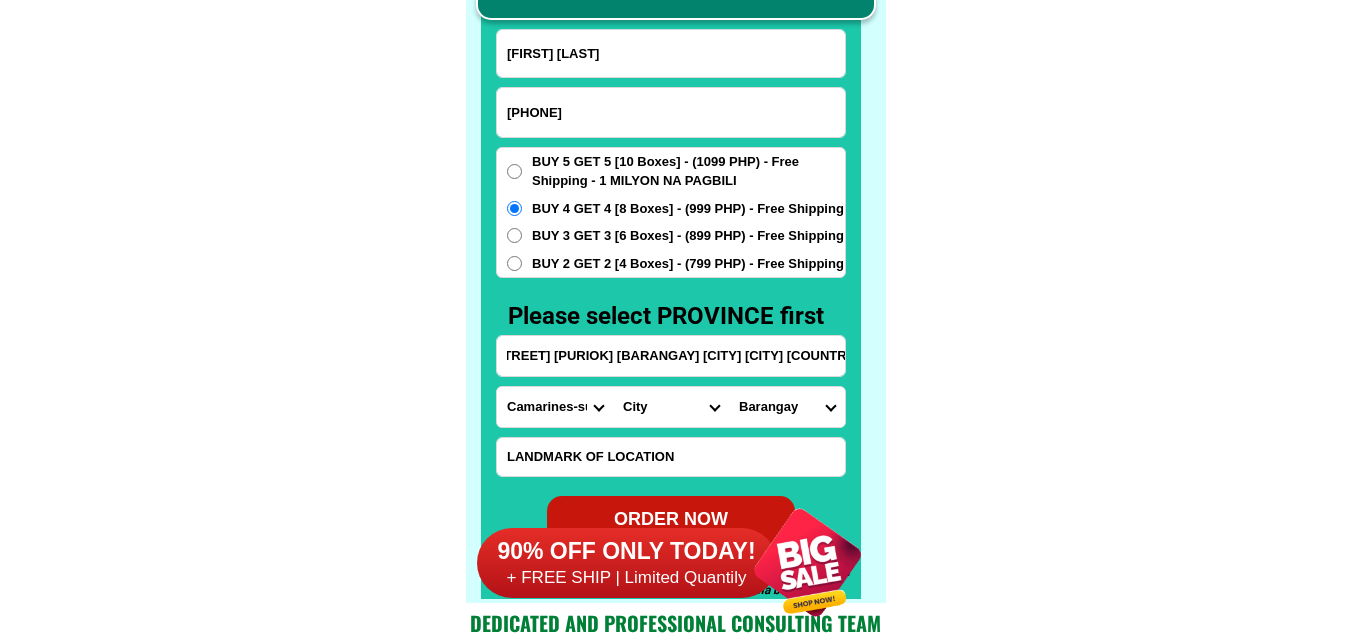 scroll, scrollTop: 0, scrollLeft: 132, axis: horizontal 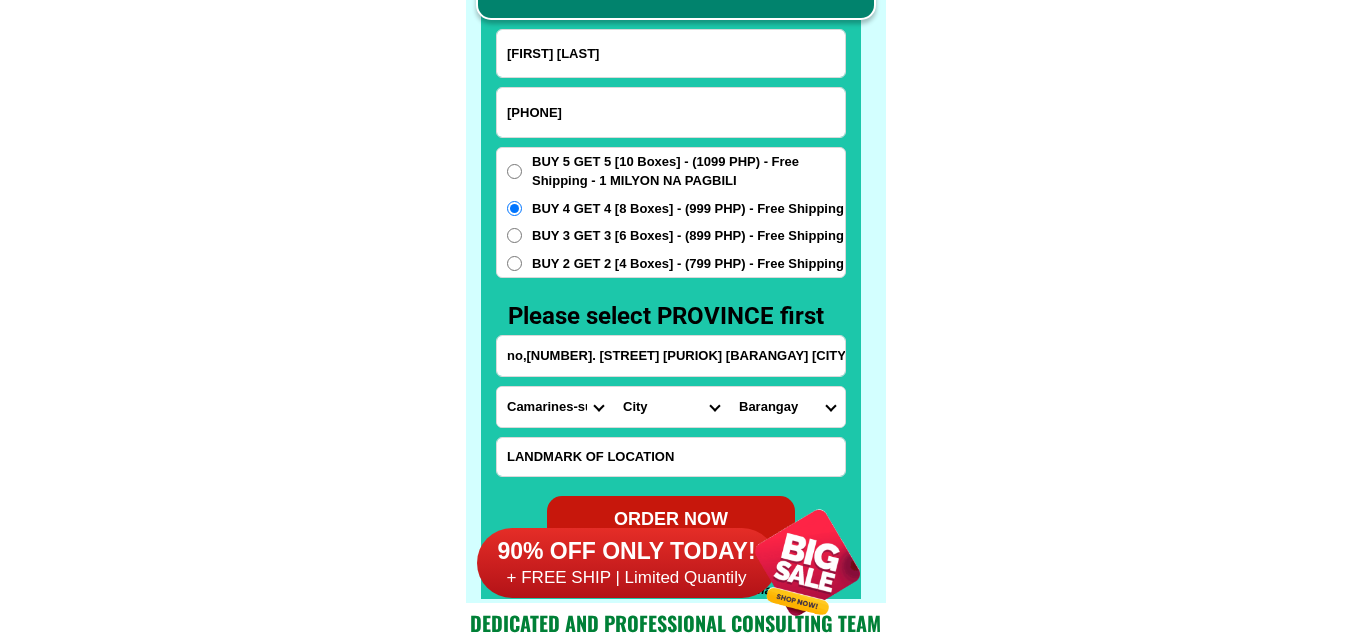 click on "[CITY] [CITY] [CITY] [CITY] [CITY] [CITY] [CITY] [CITY] [CITY] [CITY] [CITY] [CITY] [CITY]" at bounding box center (671, 407) 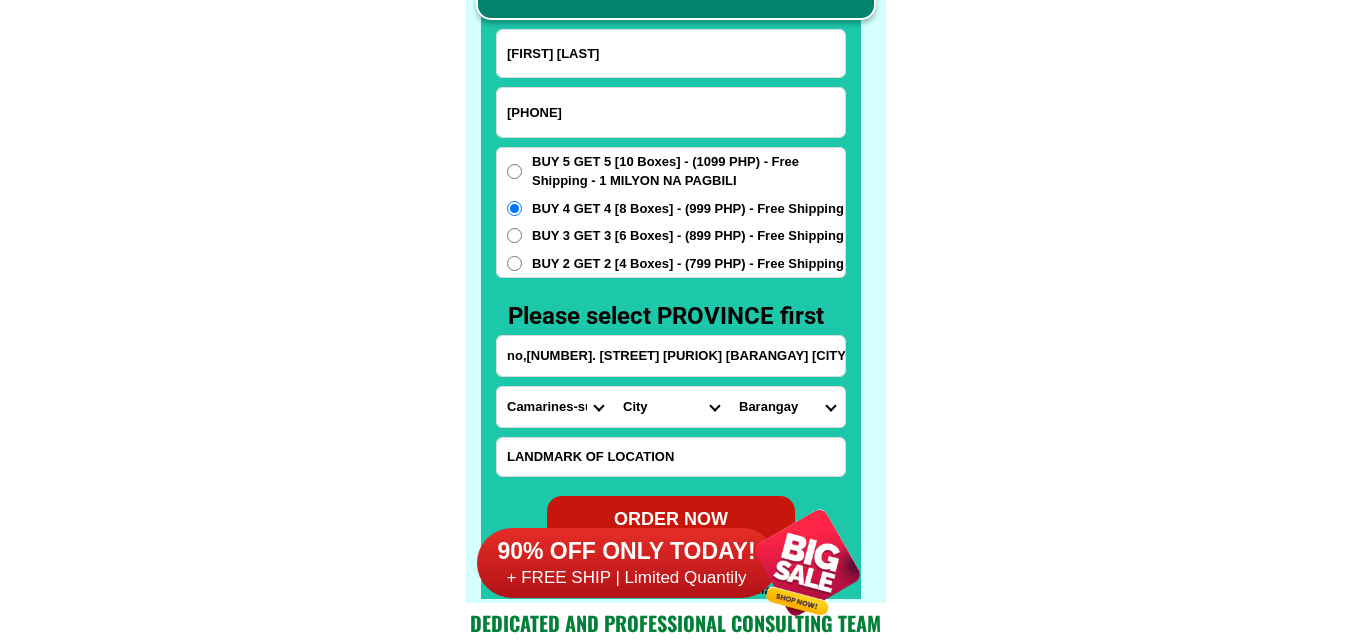 select on "[PHONE]" 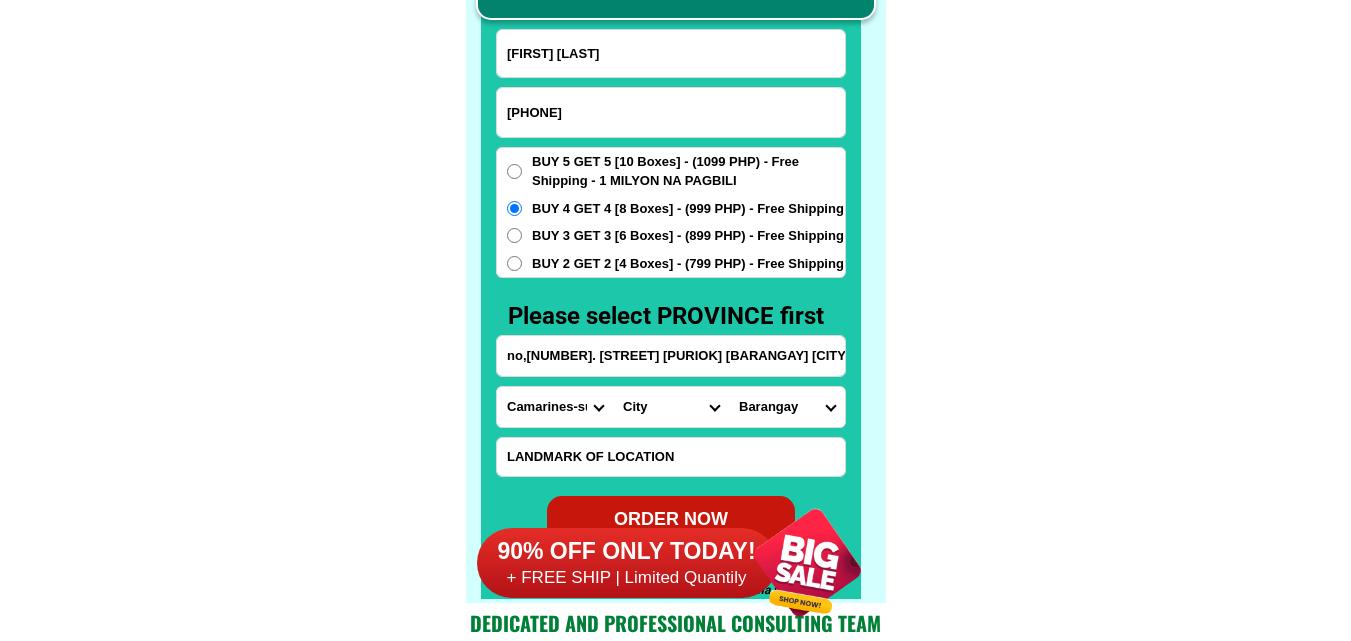 click on "[CITY] [CITY] [CITY] [CITY] [CITY] [CITY] [CITY] [CITY] [CITY] [CITY] [CITY] [CITY] [CITY]" at bounding box center (671, 407) 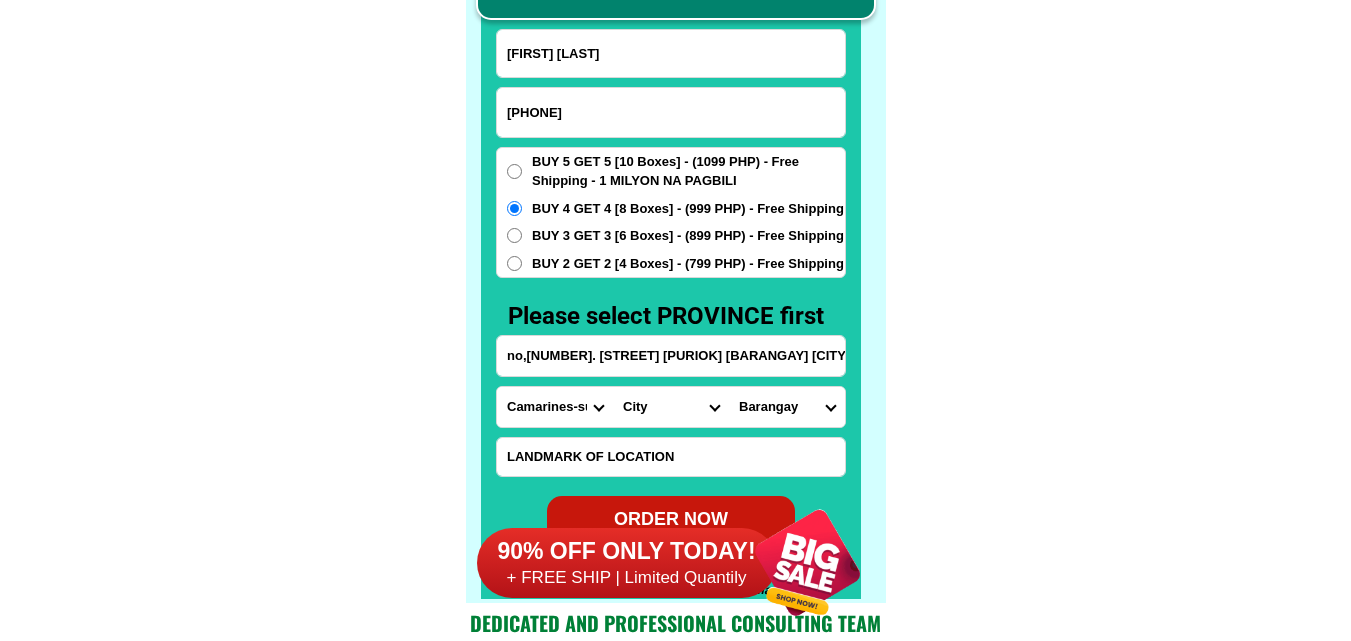 click on "[BARANGAY] [BARANGAY] [BARANGAY] [BARANGAY] [BARANGAY] [BARANGAY] [BARANGAY] [BARANGAY] [BARANGAY] [BARANGAY] [BARANGAY] [BARANGAY] [BARANGAY] [BARANGAY] [BARANGAY]" at bounding box center (787, 407) 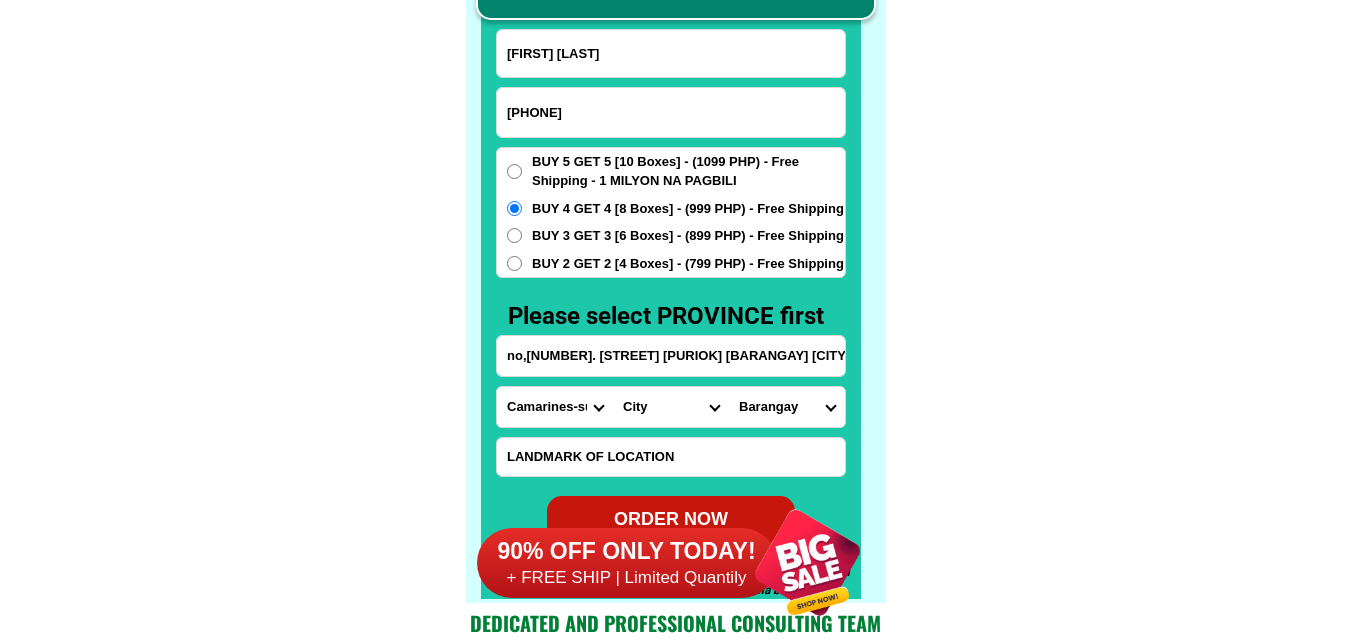 select on "[PHONE]" 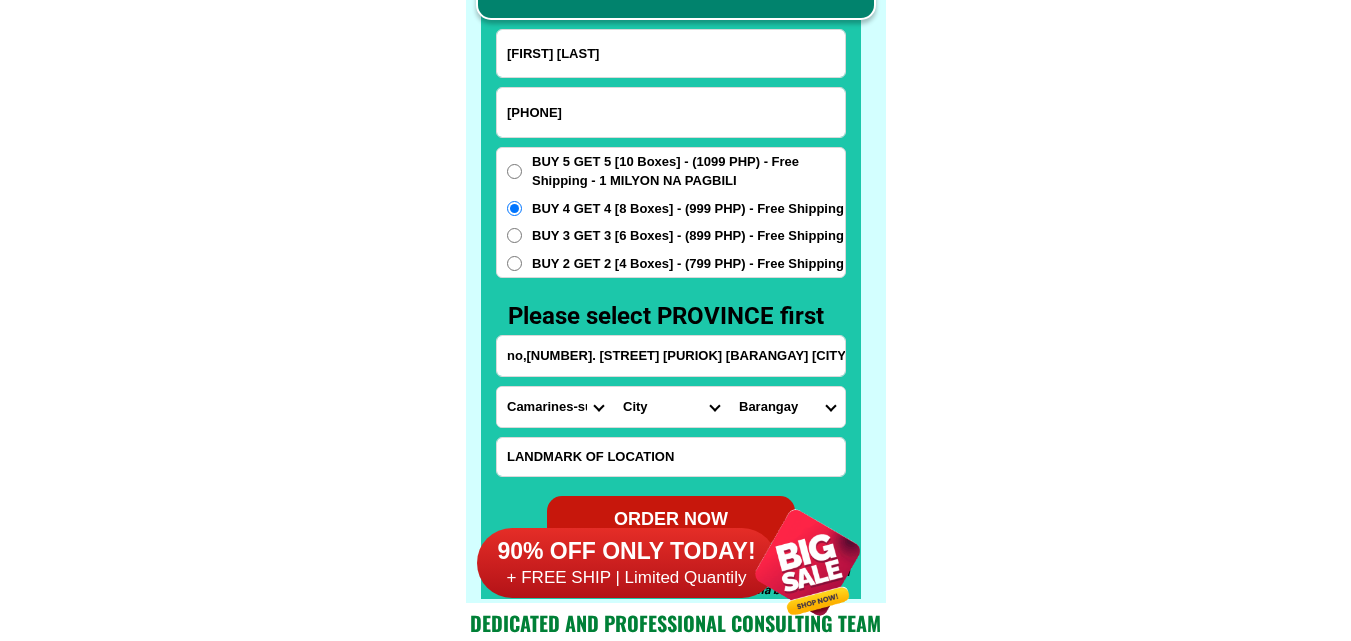 click on "[BARANGAY] [BARANGAY] [BARANGAY] [BARANGAY] [BARANGAY] [BARANGAY] [BARANGAY] [BARANGAY] [BARANGAY] [BARANGAY] [BARANGAY] [BARANGAY] [BARANGAY] [BARANGAY] [BARANGAY]" at bounding box center (787, 407) 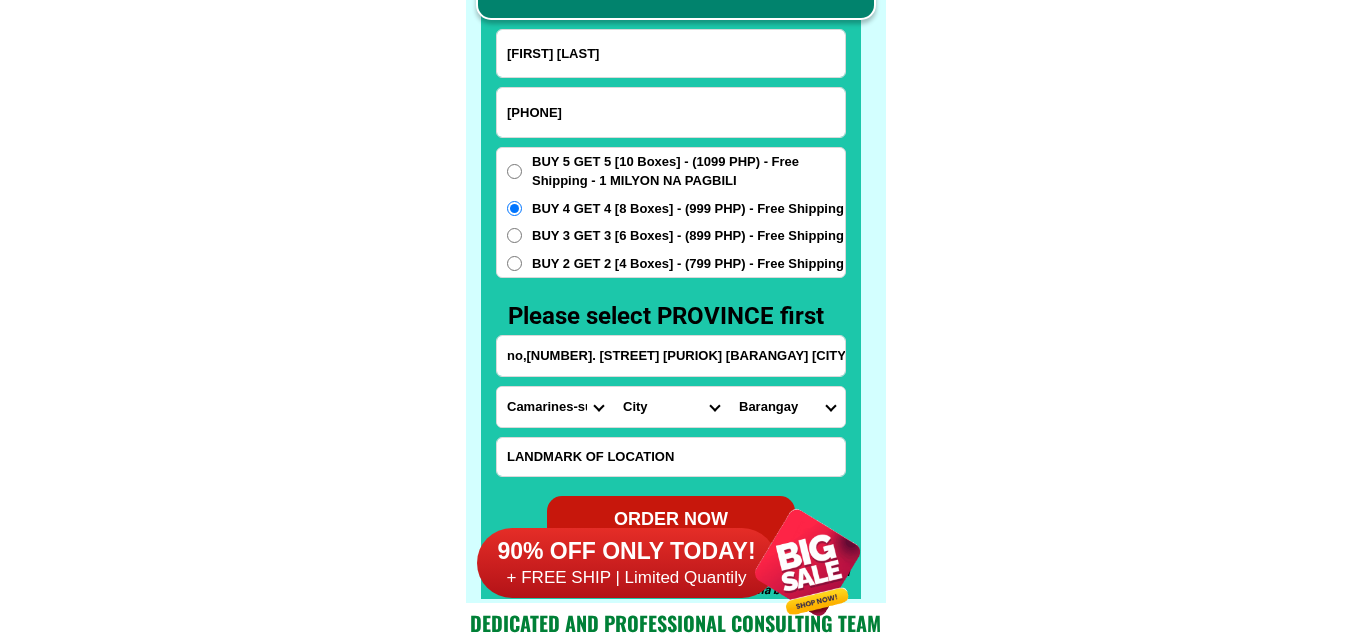 drag, startPoint x: 1123, startPoint y: 303, endPoint x: 1111, endPoint y: 288, distance: 19.209373 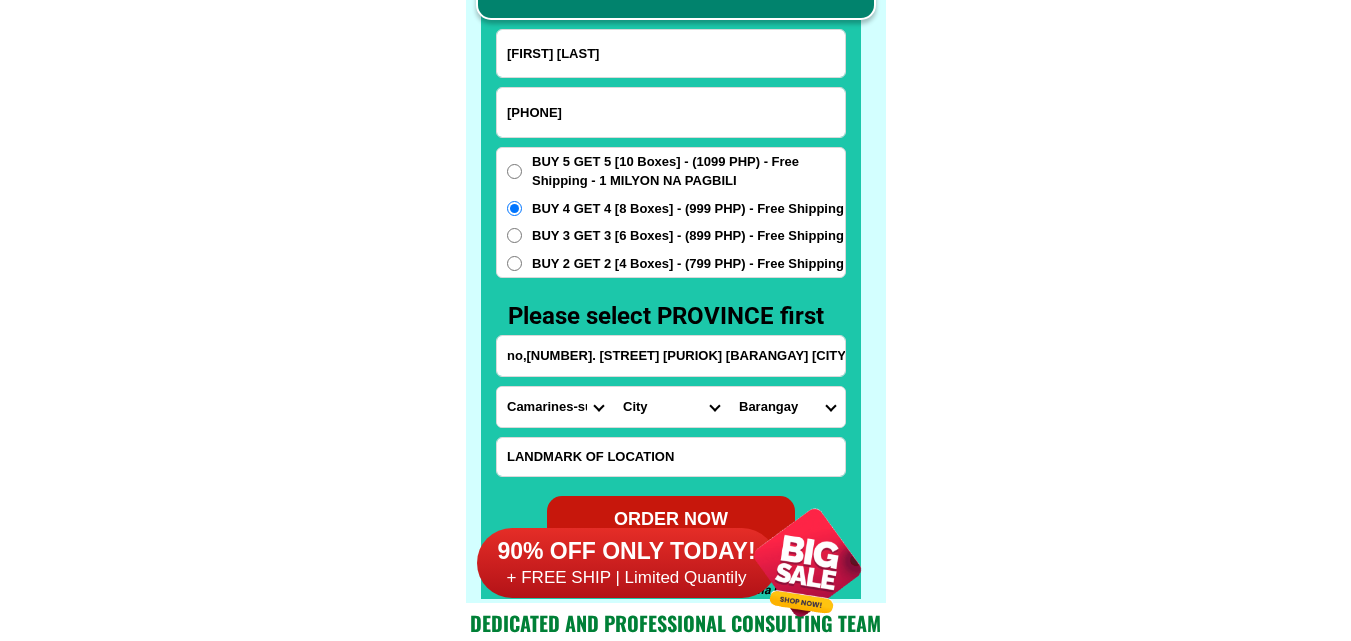 click on "FREE SHIPPING NATIONWIDE Contact Review Introduction Product BONA VITA COFFEE Comprehensive health protection solution
Research by Dr. Willie Ong and Dr. Liza Ong ✅ 𝙰𝚗𝚝𝚒 𝙲𝚊𝚗𝚌𝚎𝚛 ✅ 𝙰𝚗𝚝𝚒 𝚂𝚝𝚛𝚘𝚔𝚎
✅ 𝙰𝚗𝚝𝚒 𝙳𝚒𝚊𝚋𝚎𝚝𝚒𝚌 ✅ 𝙳𝚒𝚊𝚋𝚎𝚝𝚎𝚜 FAKE VS ORIGINAL Noon: nagkaroon ng cancer, hindi makalakad ng normal pagkatapos: uminom ng Bonavita dalawang beses sa isang araw, maaaring maglakad nang mag-isa, bawasan ang mga sintomas ng kanser The product has been certified for
safety and effectiveness Prevent and combat signs of diabetes, hypertension, and cardiovascular diseases Helps strengthen bones and joints Prevent cancer Reduce excess fat Anti-aging BONAVITA CAFE WITH HYDROLYZED COLLAGEN Enemy of the cause of disease LIZA ONG Doc Nutrition Department of Philippines General Hospital shared that BONA VITA CAFE sprouts are the panacea in anti - aging and anti-disease. Start After 1 week" at bounding box center [675, -6201] 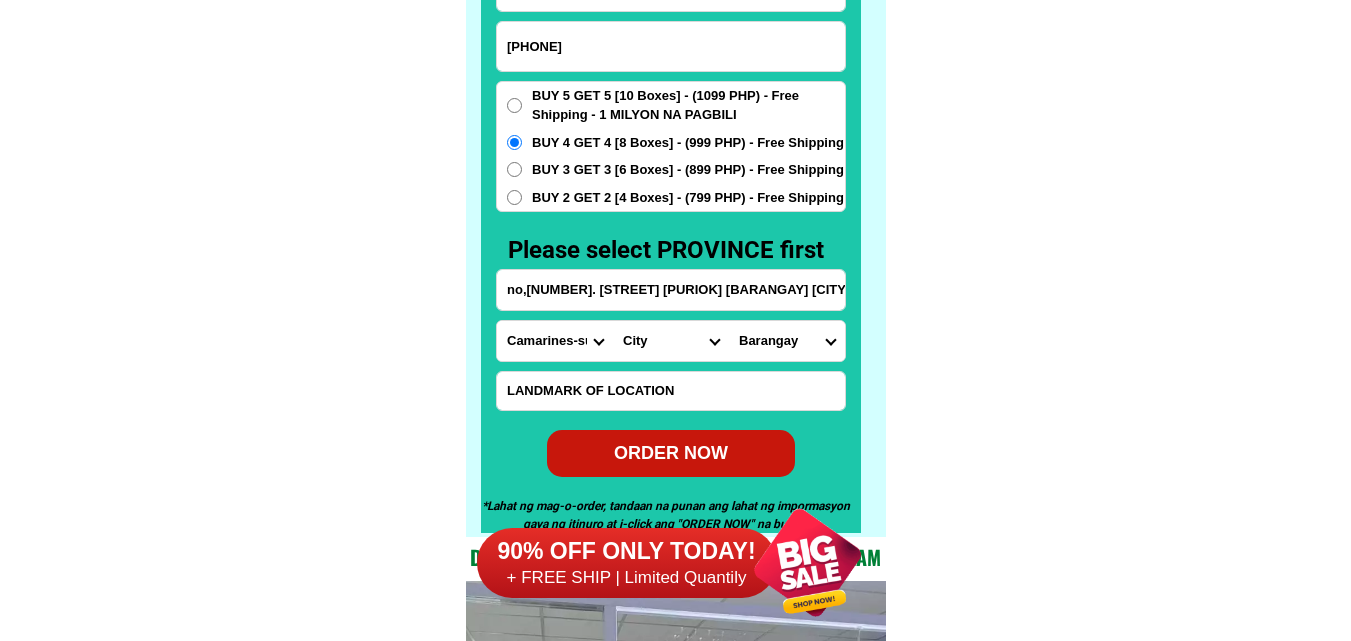 scroll, scrollTop: 15746, scrollLeft: 0, axis: vertical 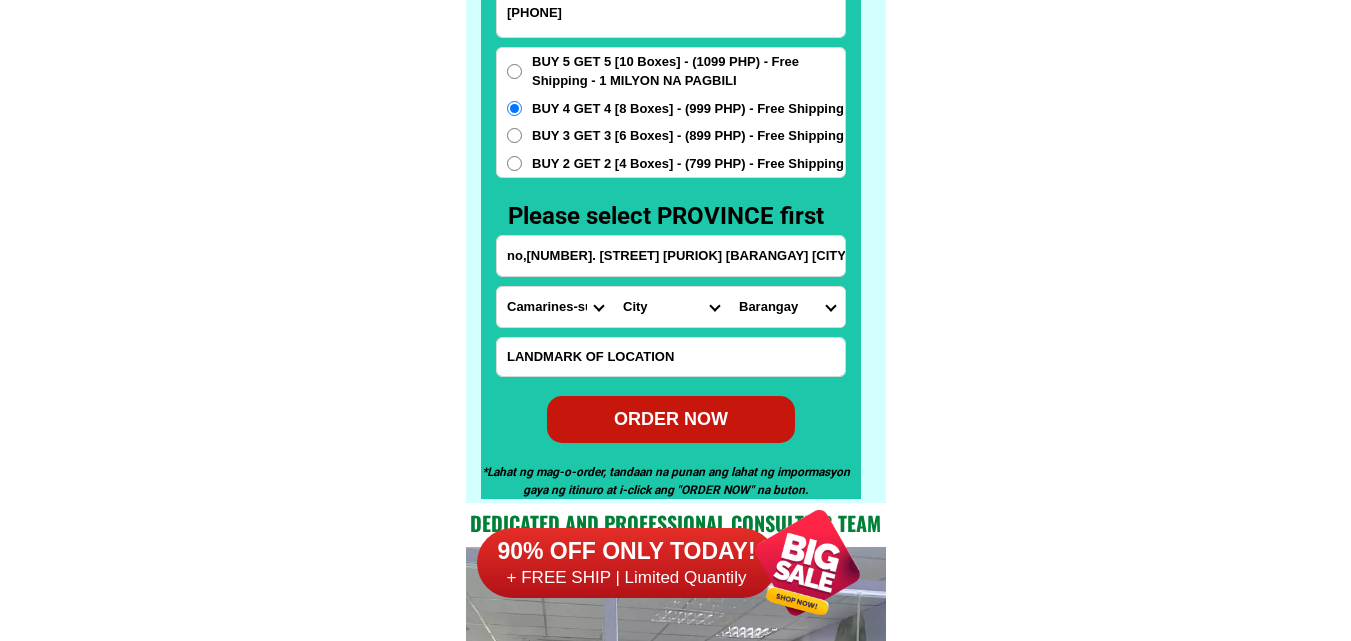 click on "ORDER NOW" at bounding box center (671, 419) 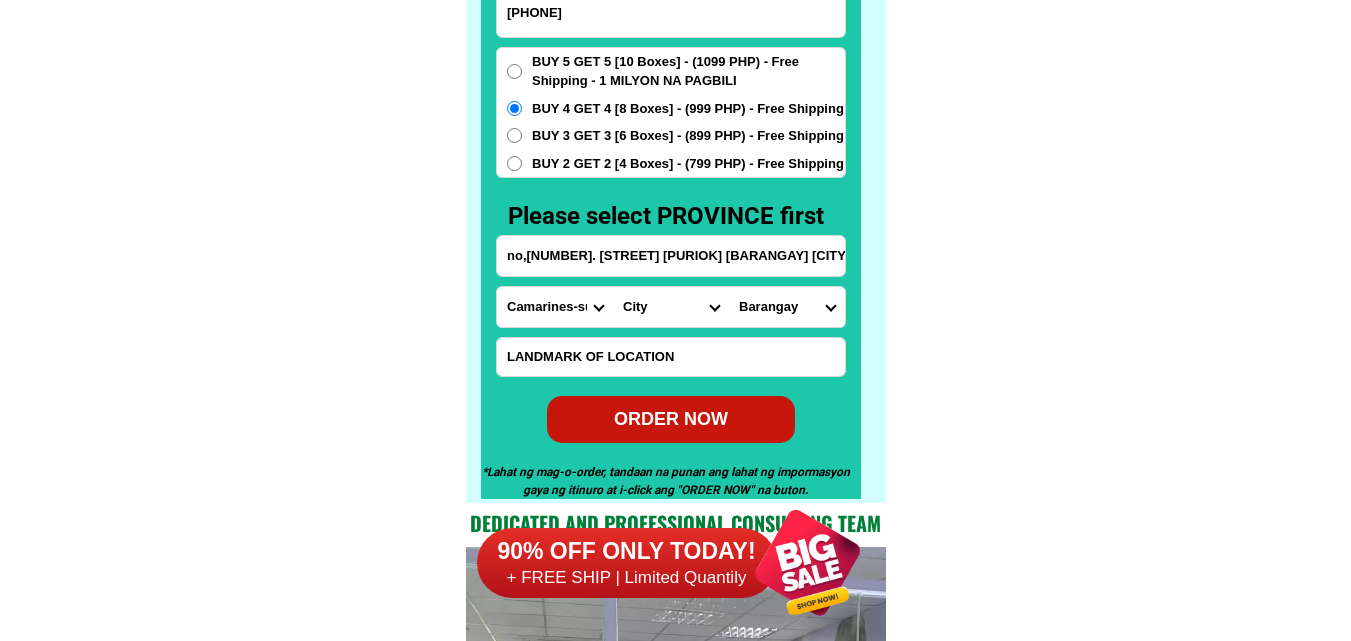 radio on "true" 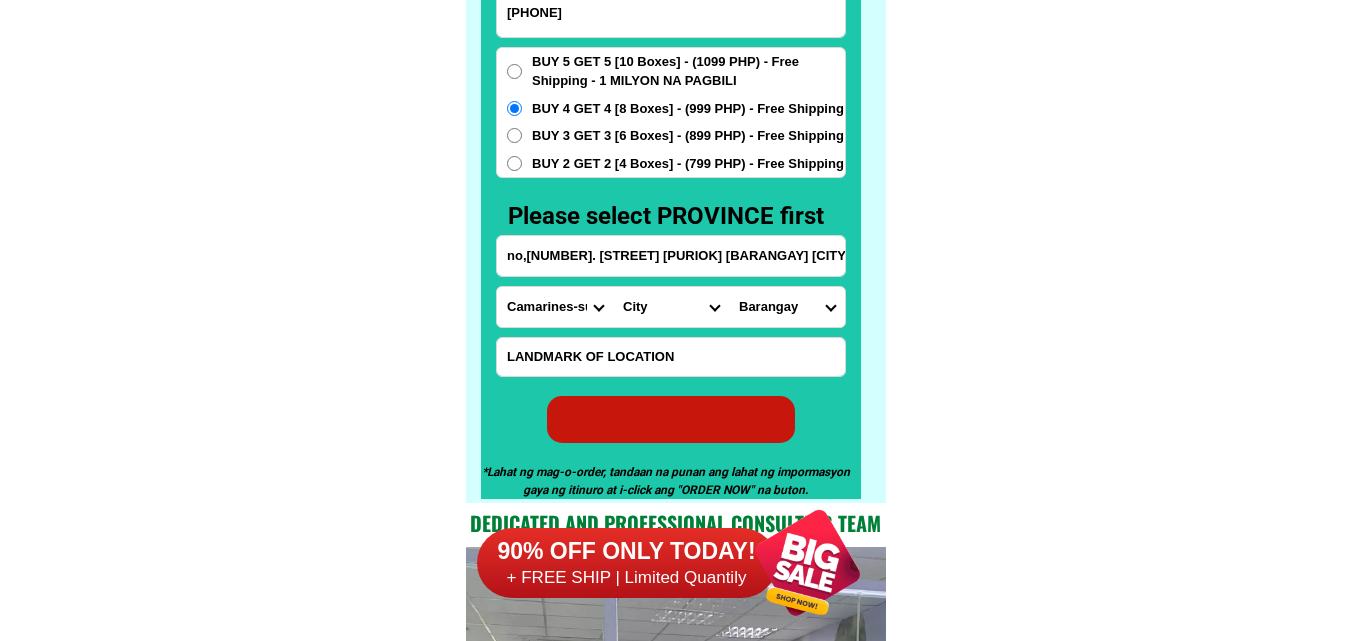 radio on "true" 